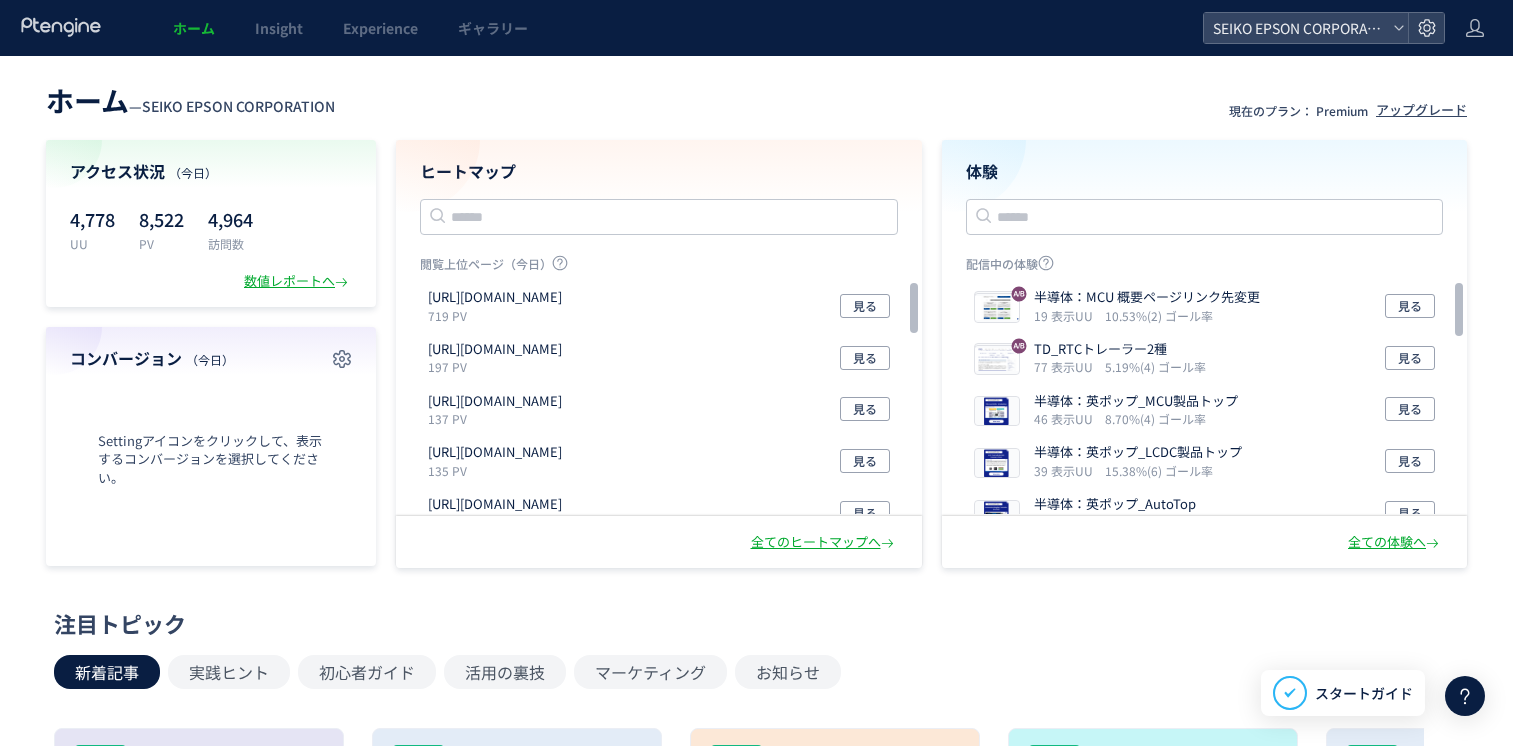 scroll, scrollTop: 0, scrollLeft: 0, axis: both 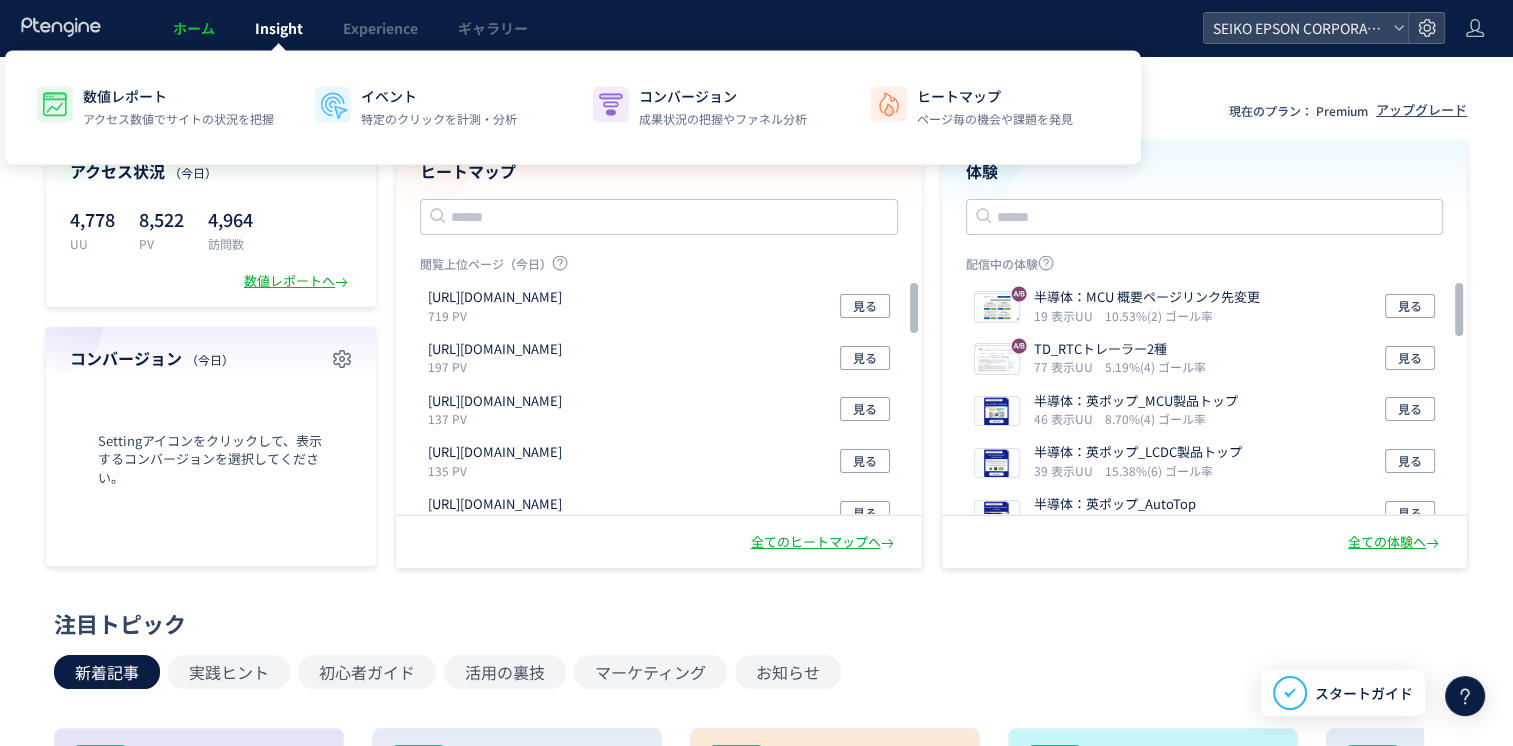 click on "Insight" at bounding box center [279, 28] 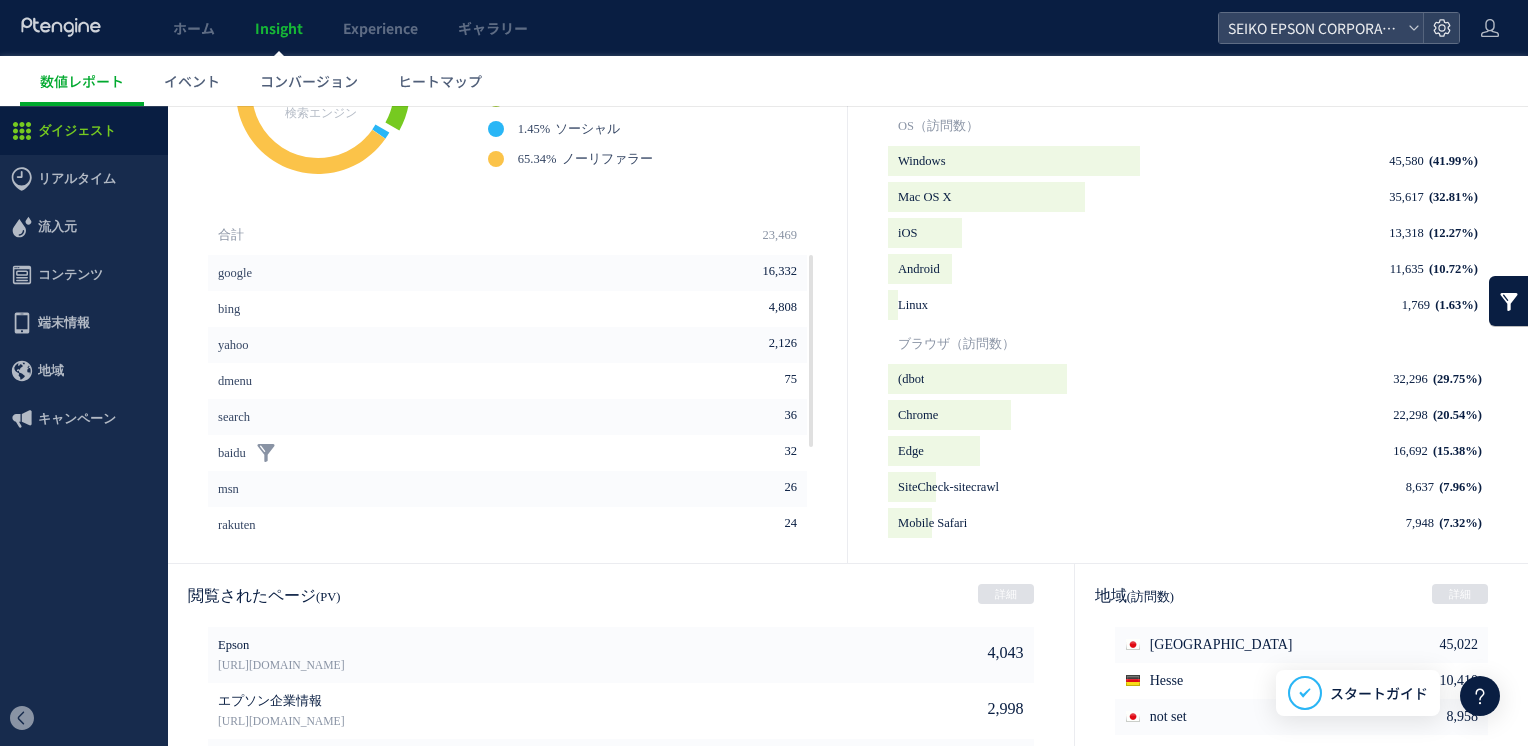 scroll, scrollTop: 366, scrollLeft: 0, axis: vertical 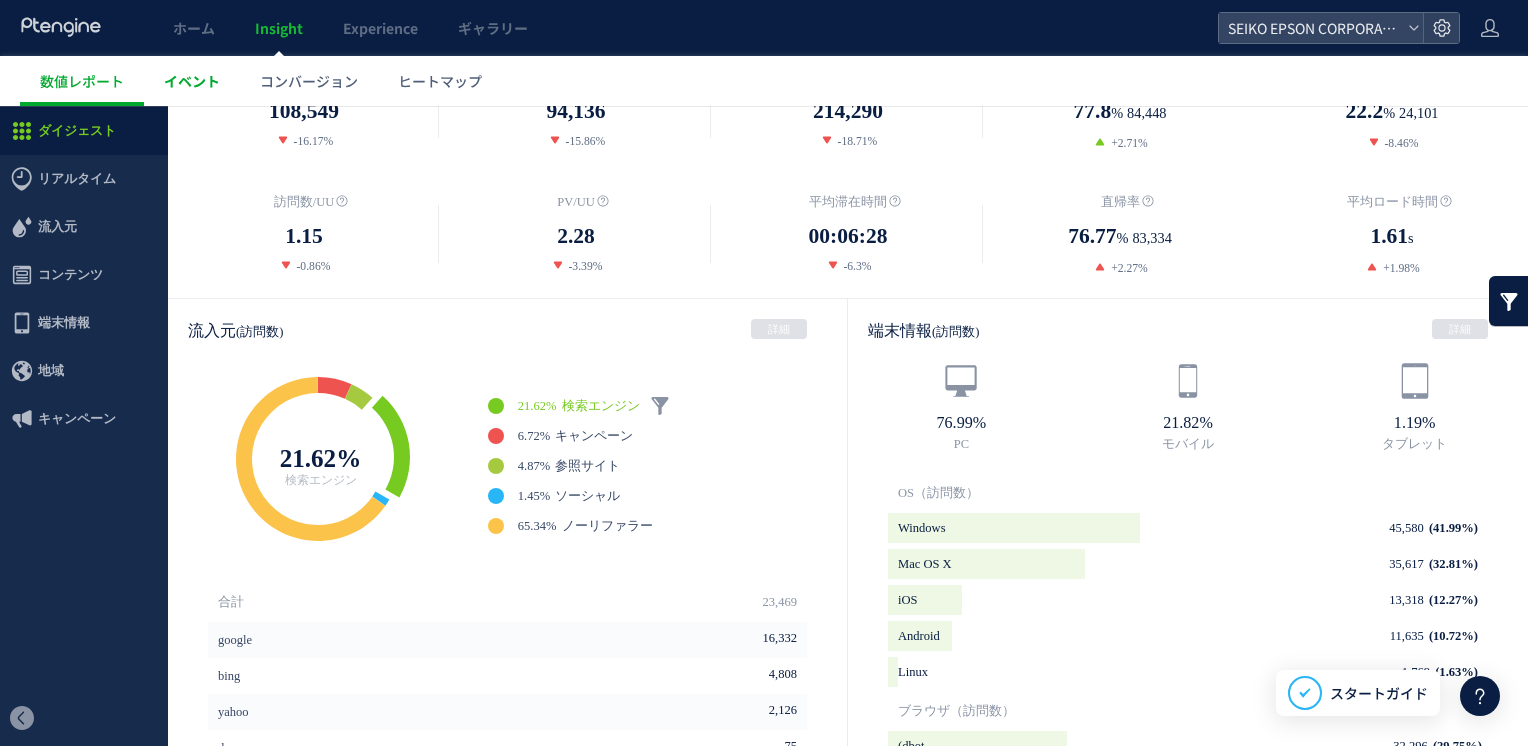 click on "イベント" at bounding box center (192, 81) 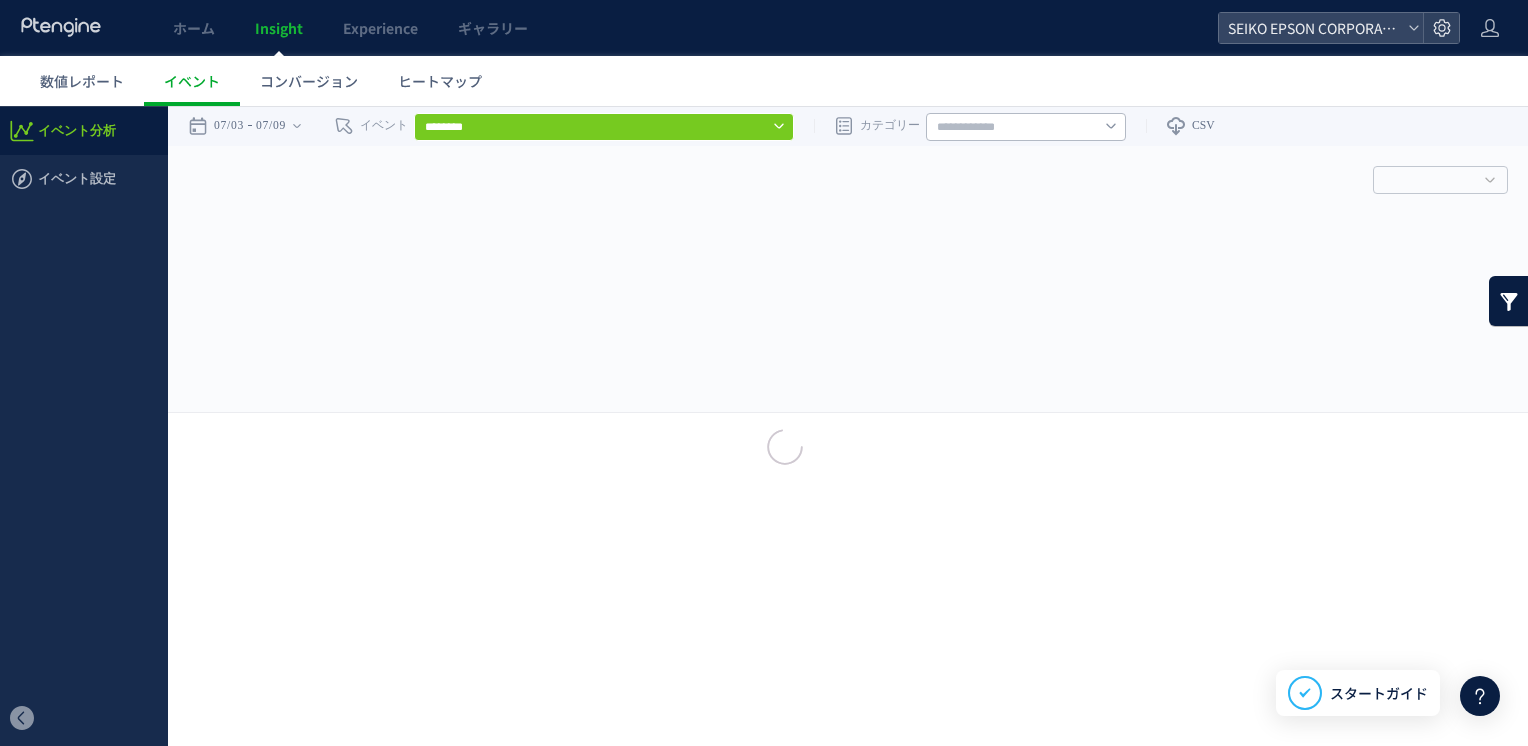 scroll, scrollTop: 0, scrollLeft: 0, axis: both 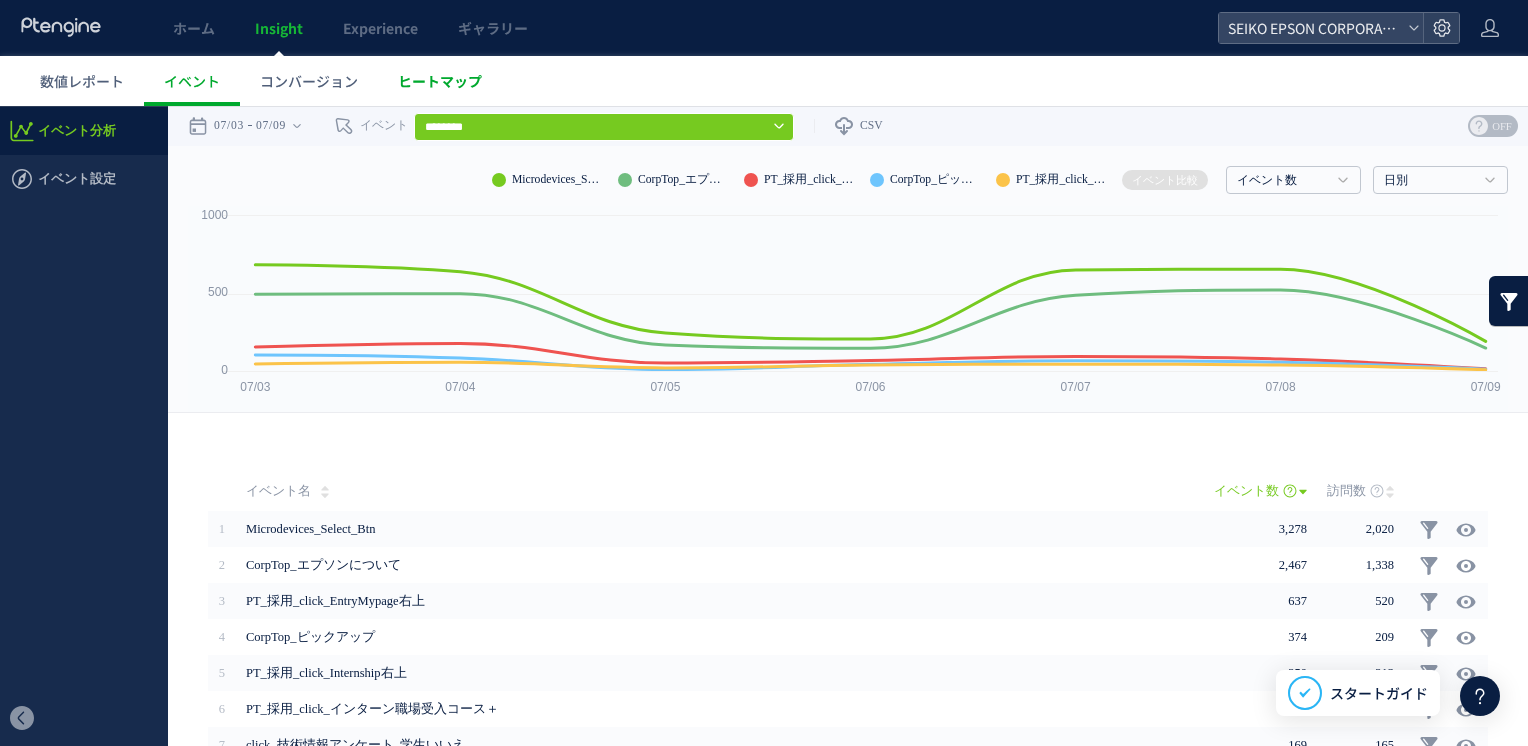 click on "ヒートマップ" at bounding box center (440, 81) 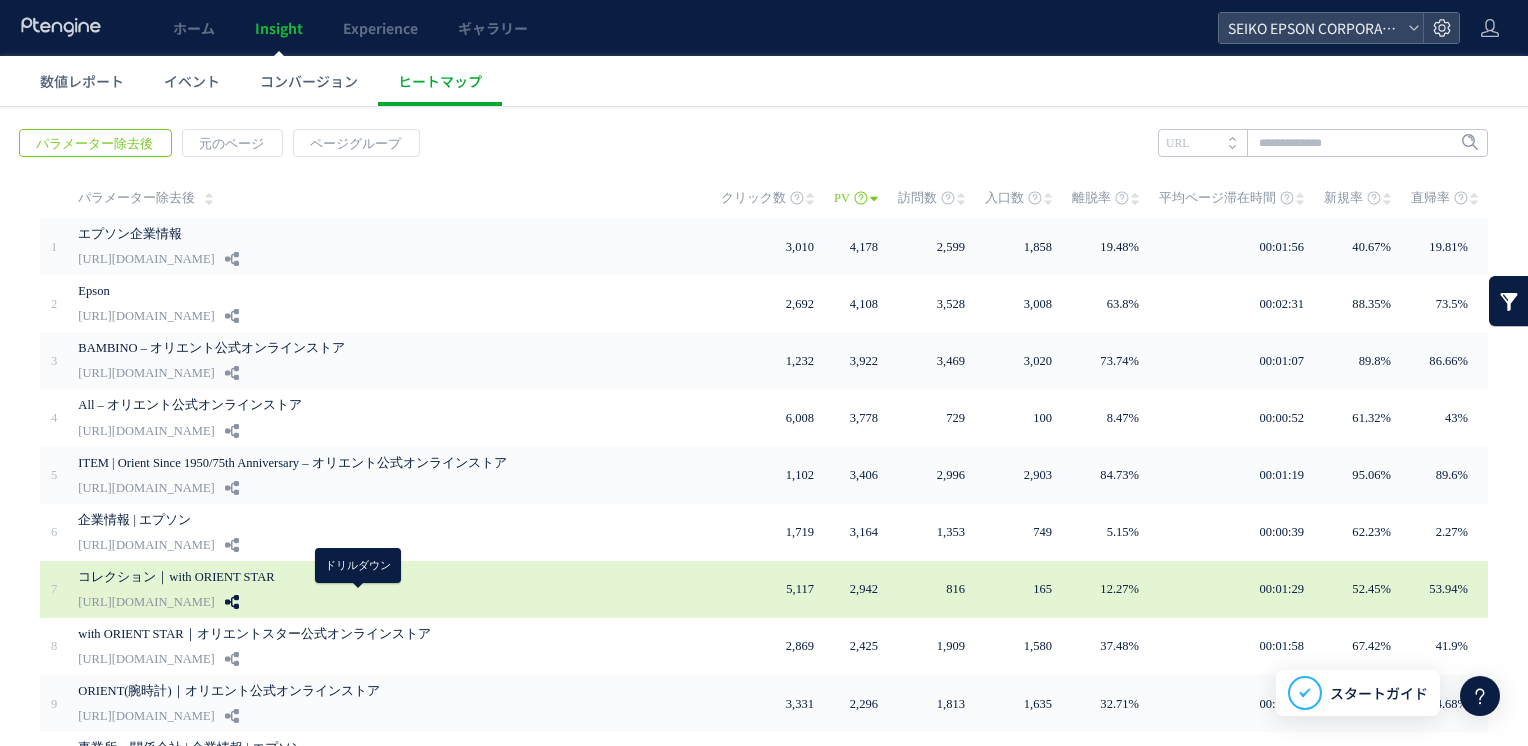 scroll, scrollTop: 0, scrollLeft: 0, axis: both 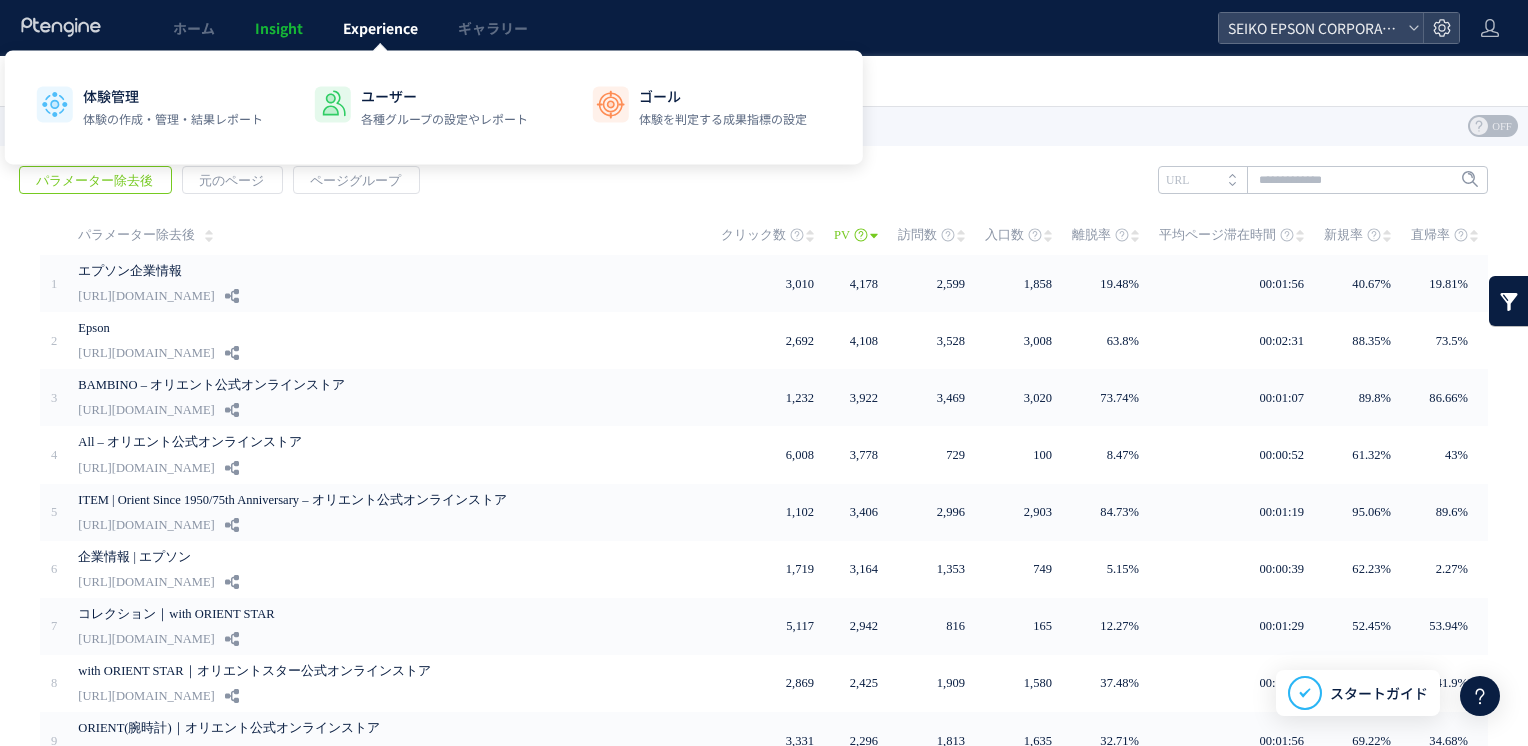 click on "Experience" at bounding box center (380, 28) 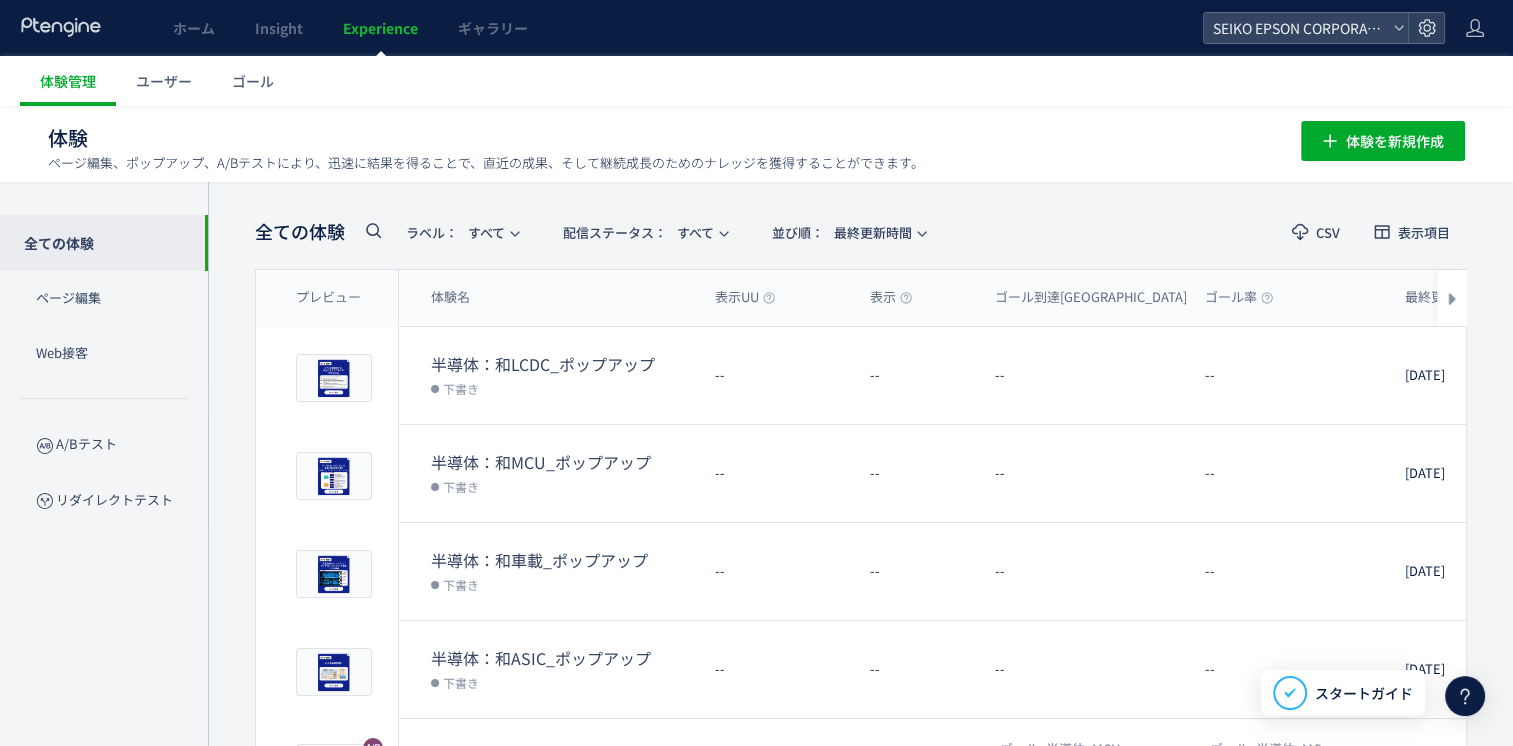 click on "ギャラリー" at bounding box center [493, 28] 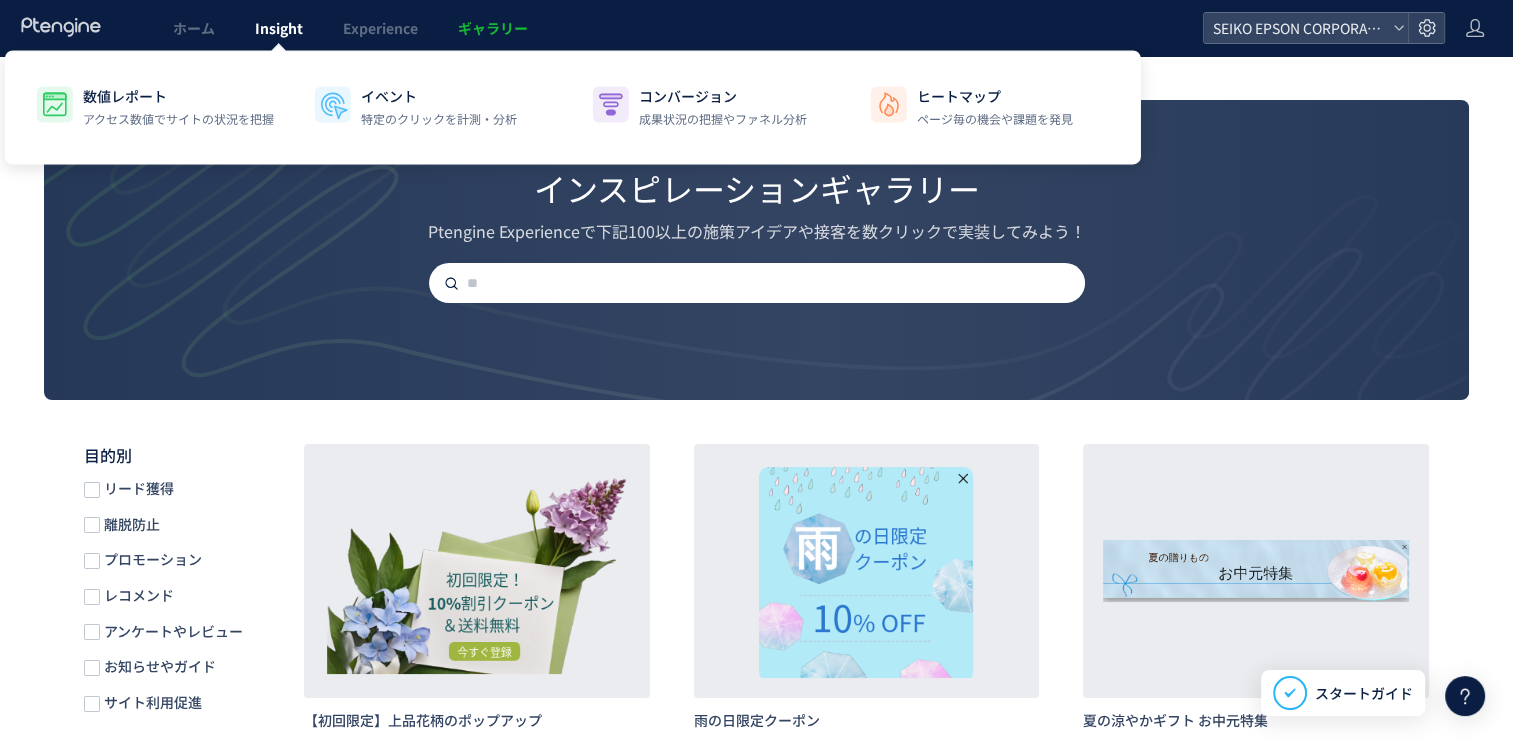 click on "Insight" at bounding box center (279, 28) 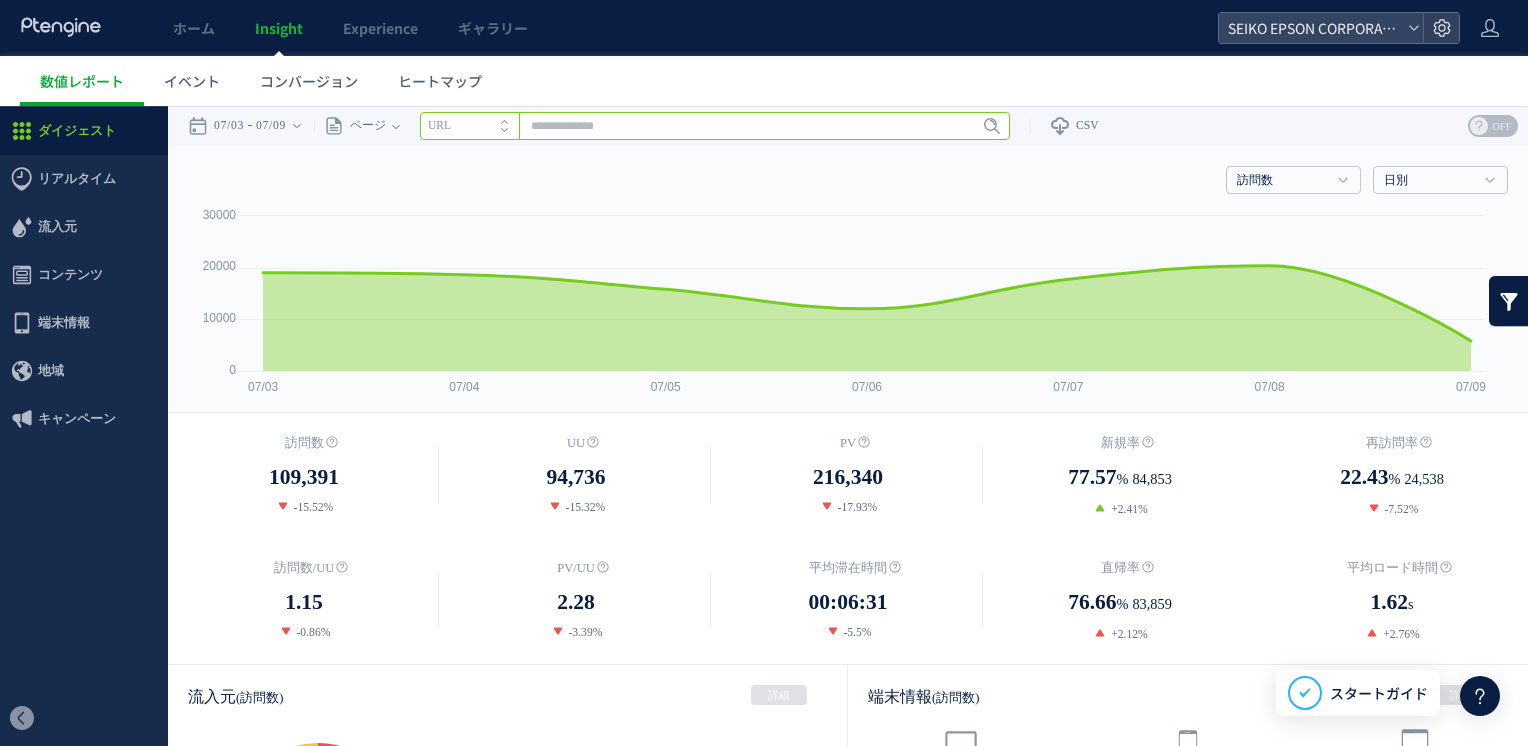 click at bounding box center [715, 126] 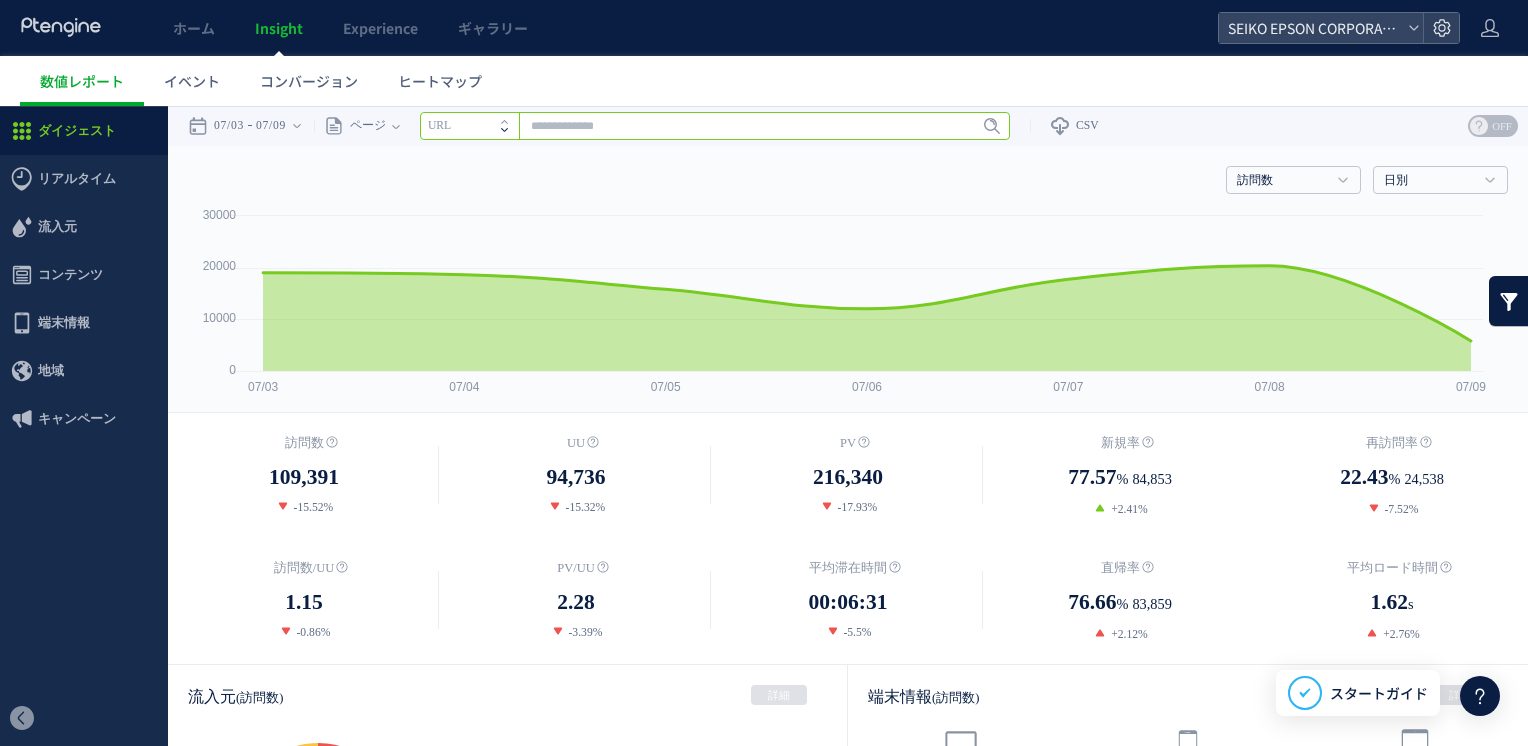 paste on "**********" 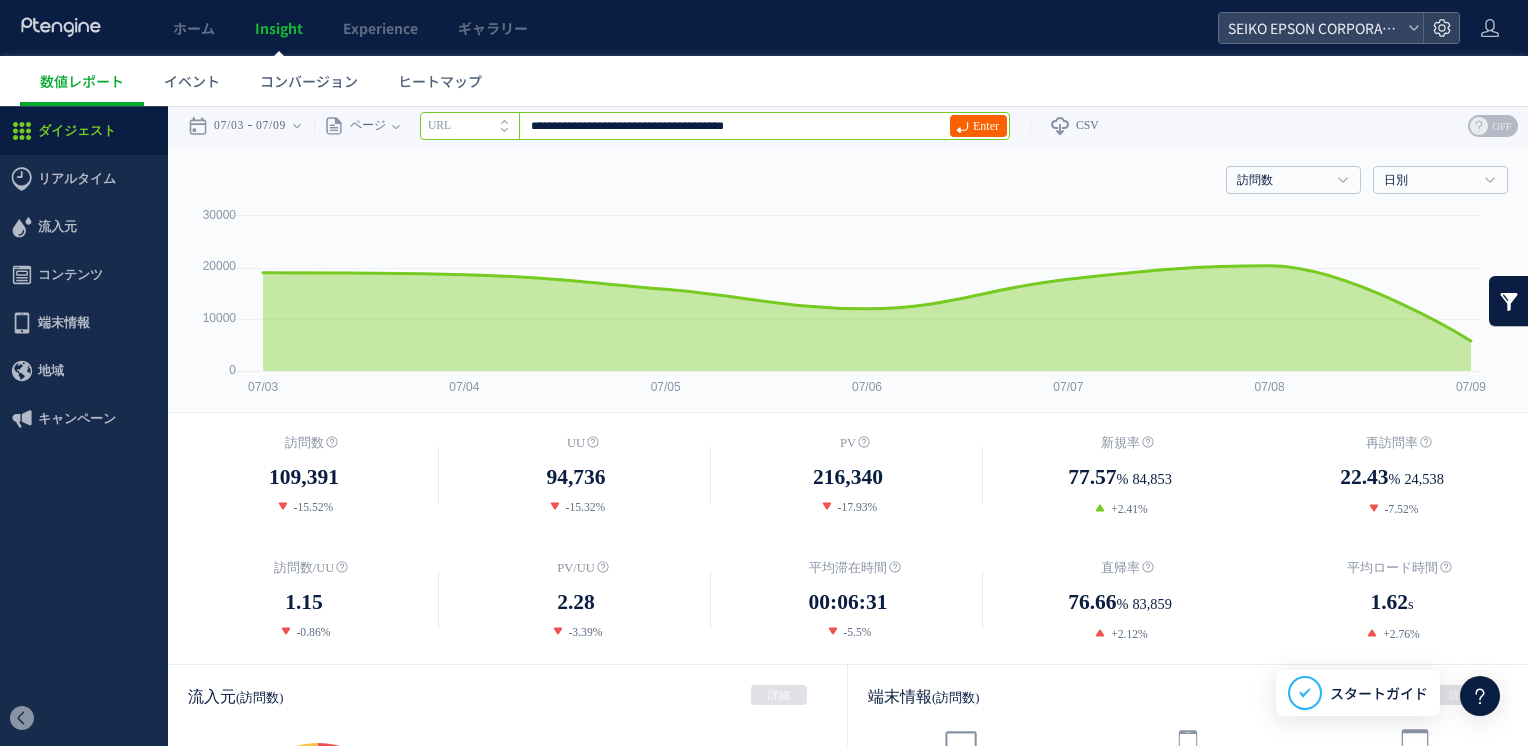 type on "**********" 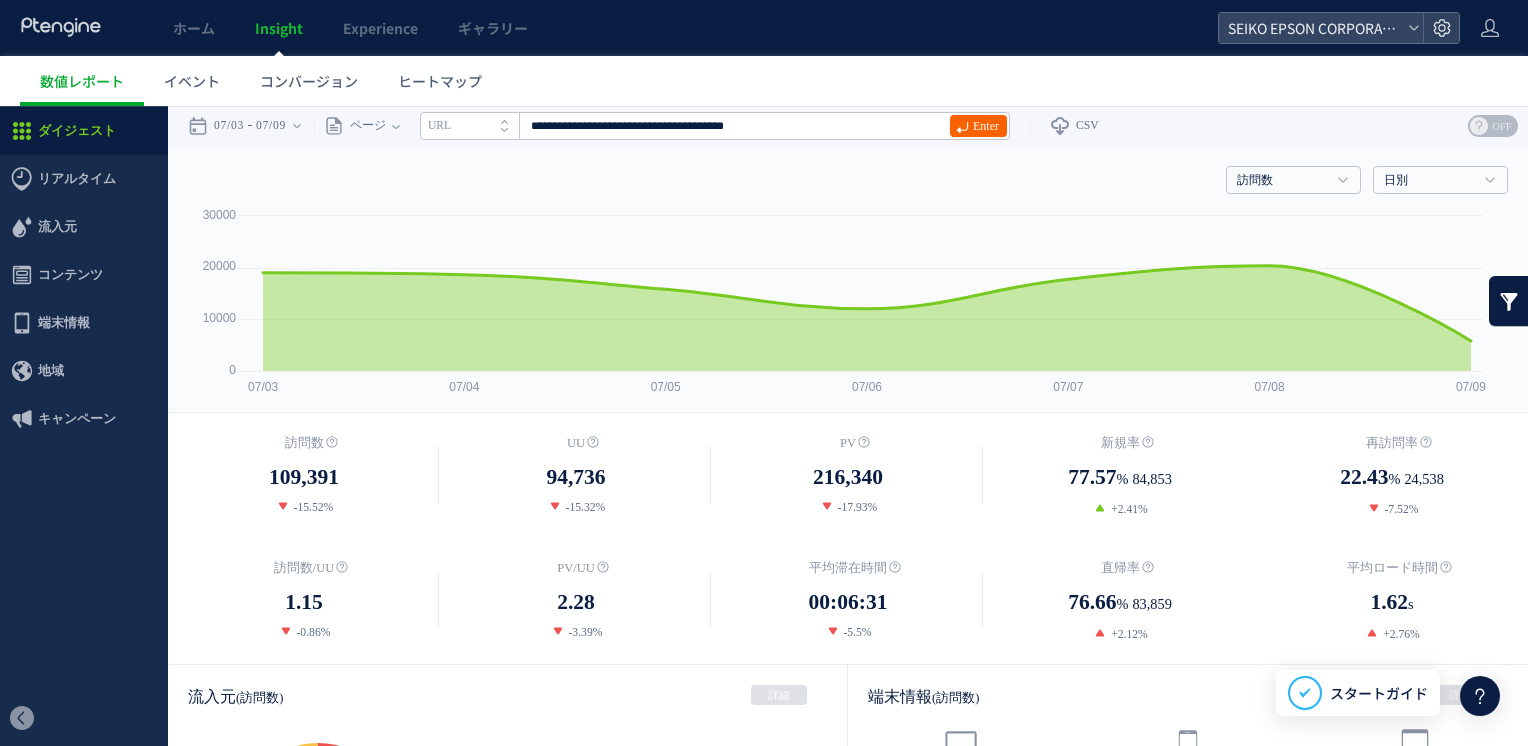 click on "Enter" at bounding box center (986, 126) 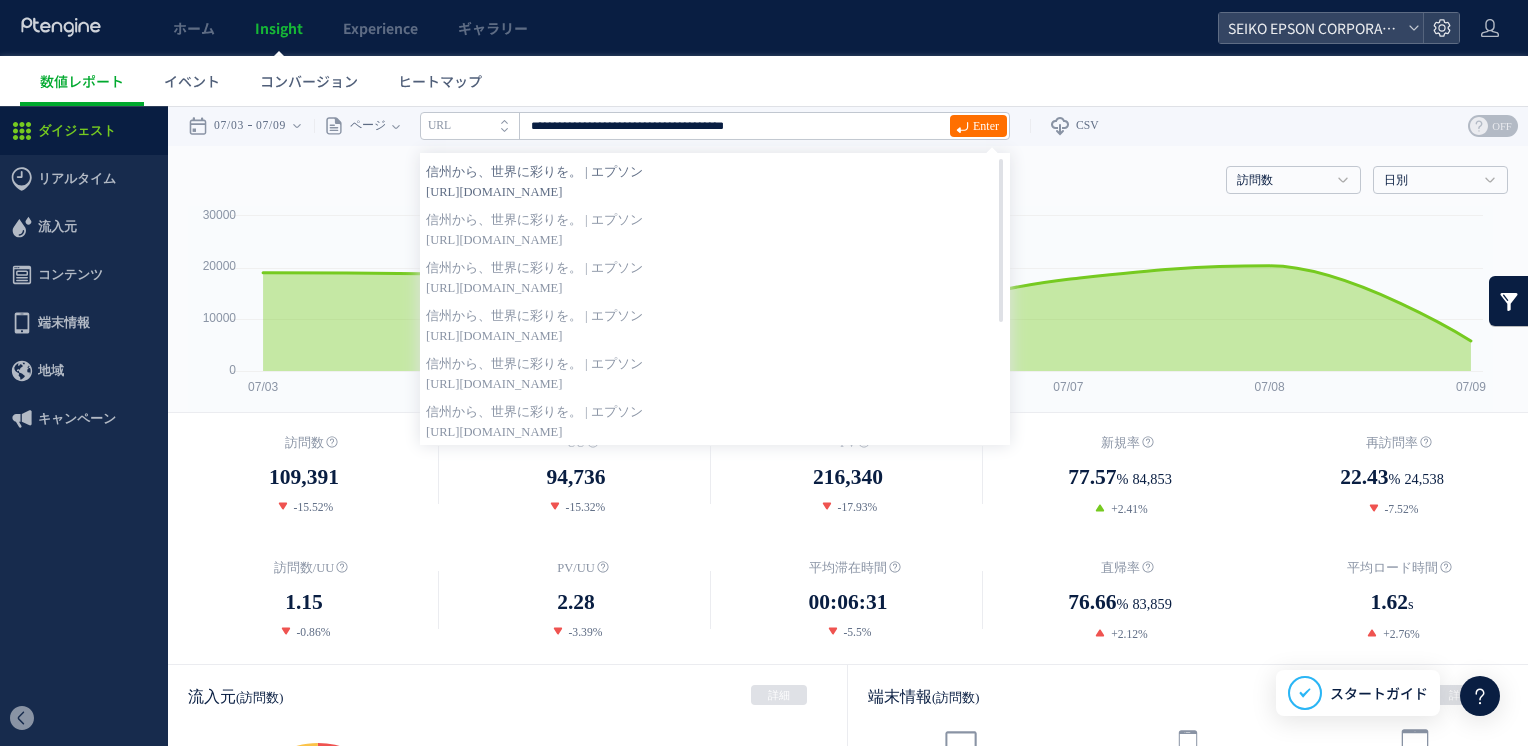 click on "[URL][DOMAIN_NAME]" at bounding box center [715, 192] 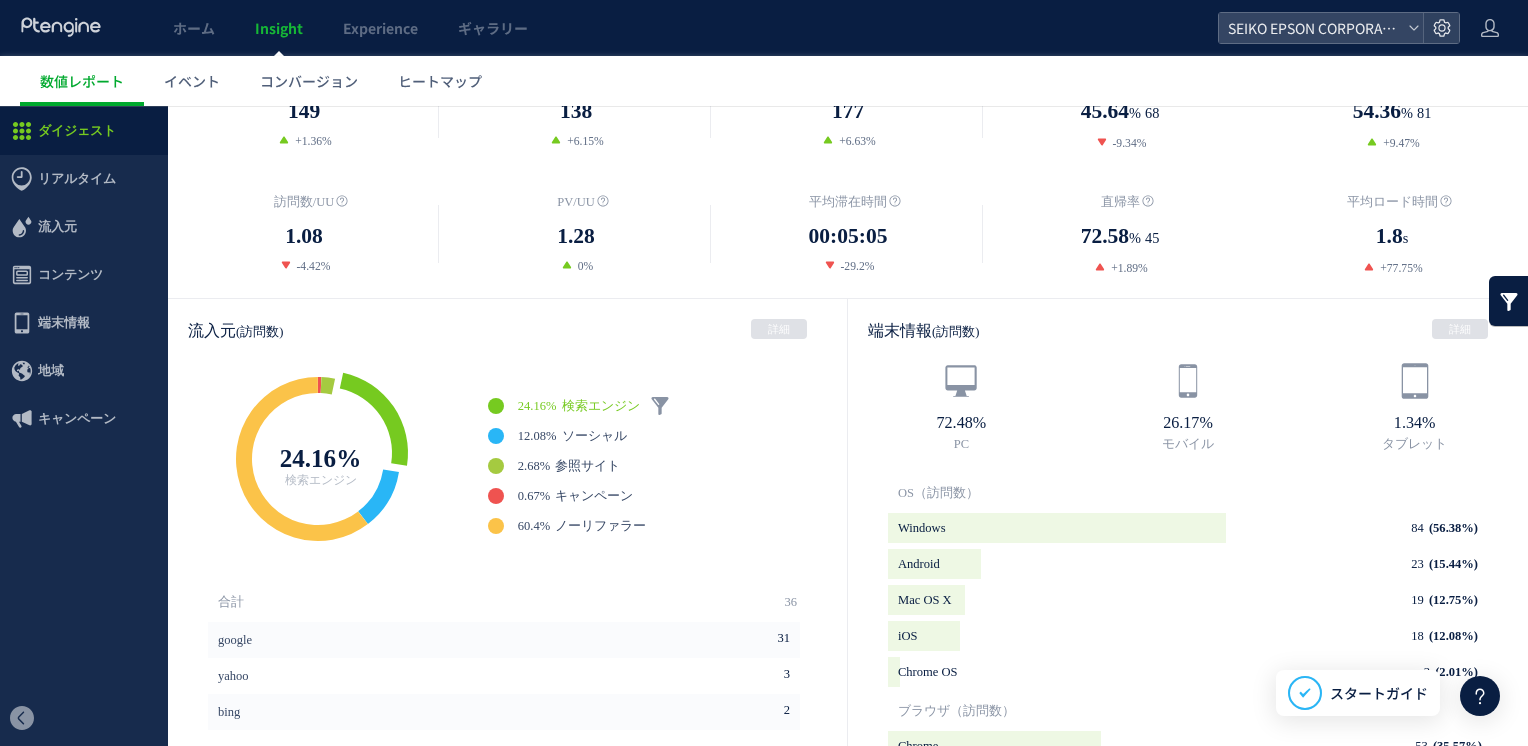 scroll, scrollTop: 0, scrollLeft: 0, axis: both 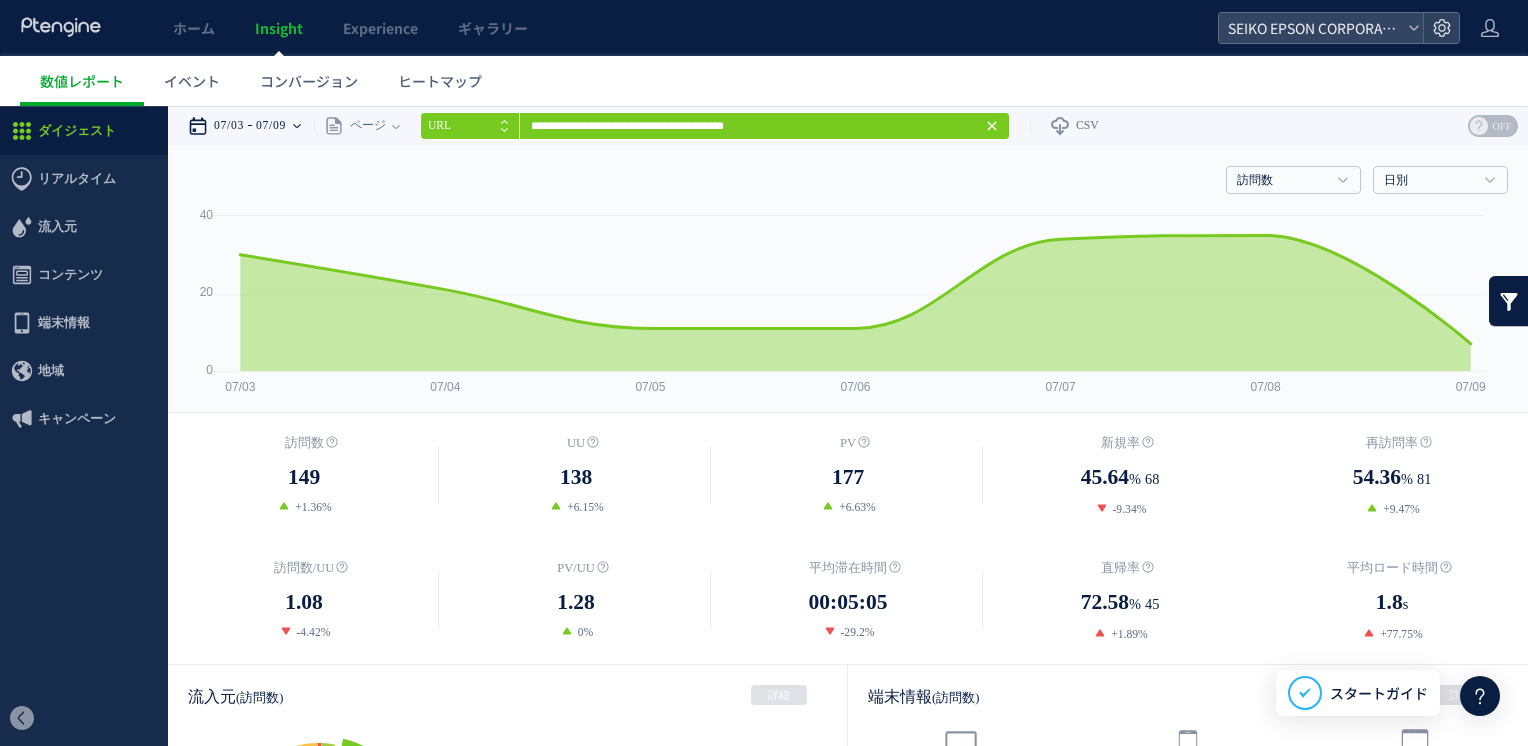 click on "07/03
07/09" at bounding box center (251, 126) 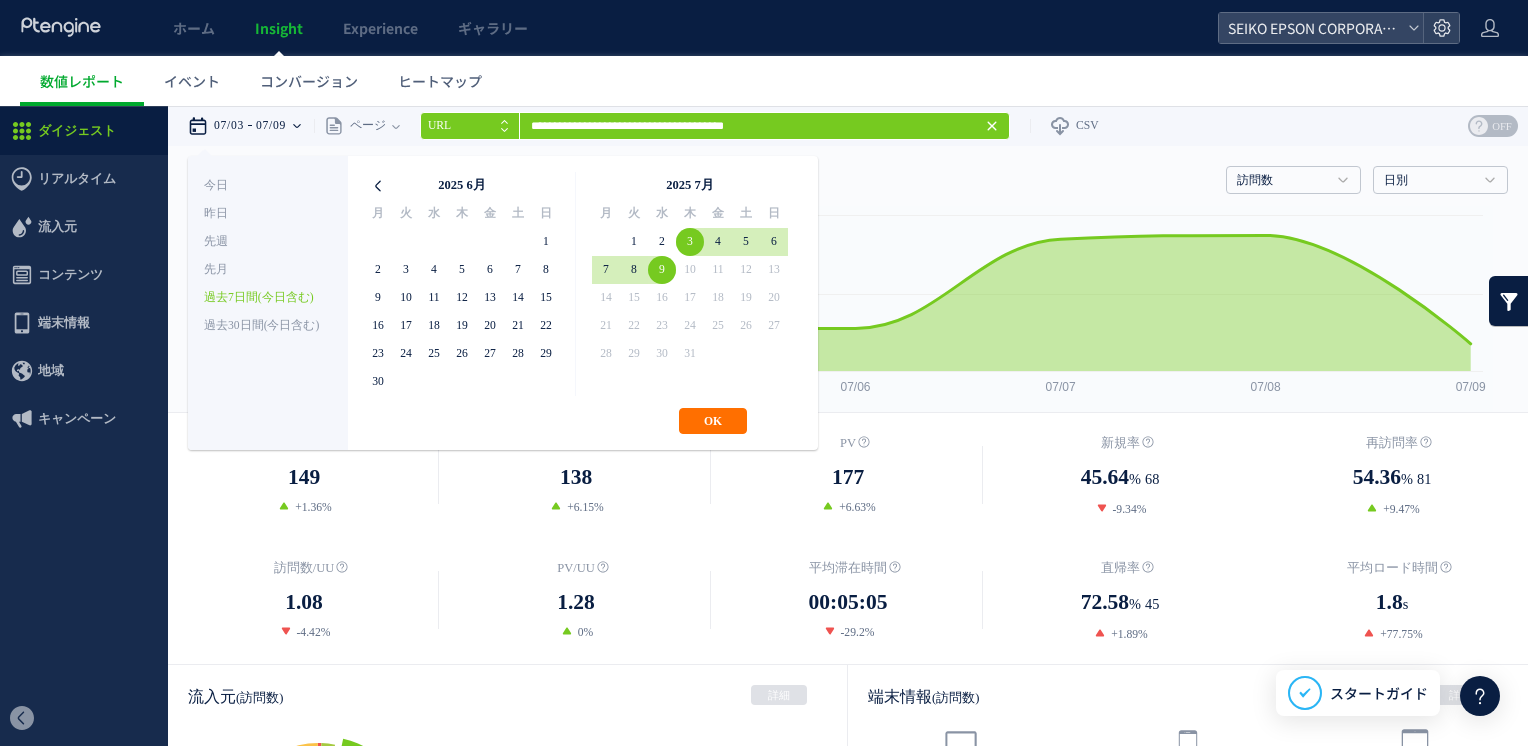 click at bounding box center (378, 186) 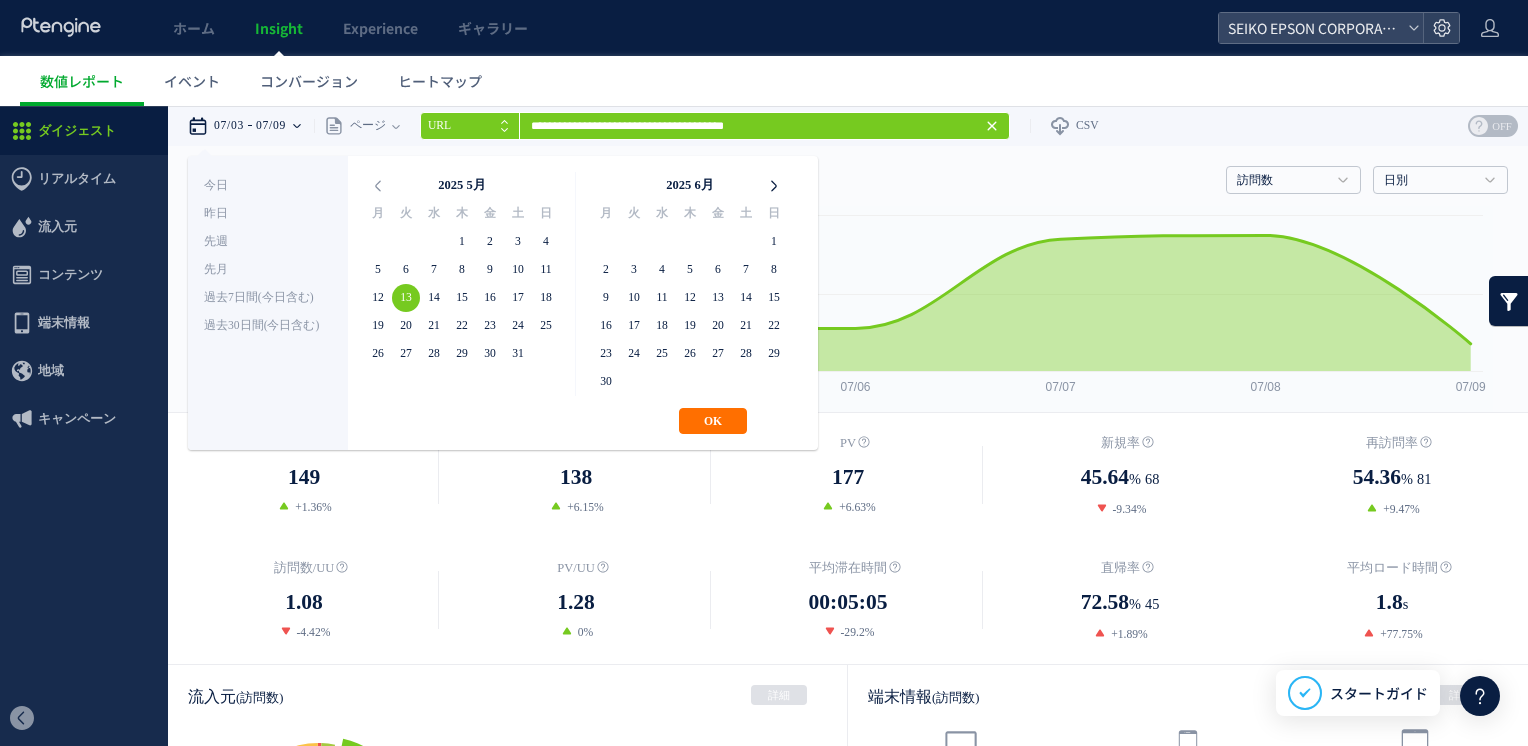 click at bounding box center (774, 186) 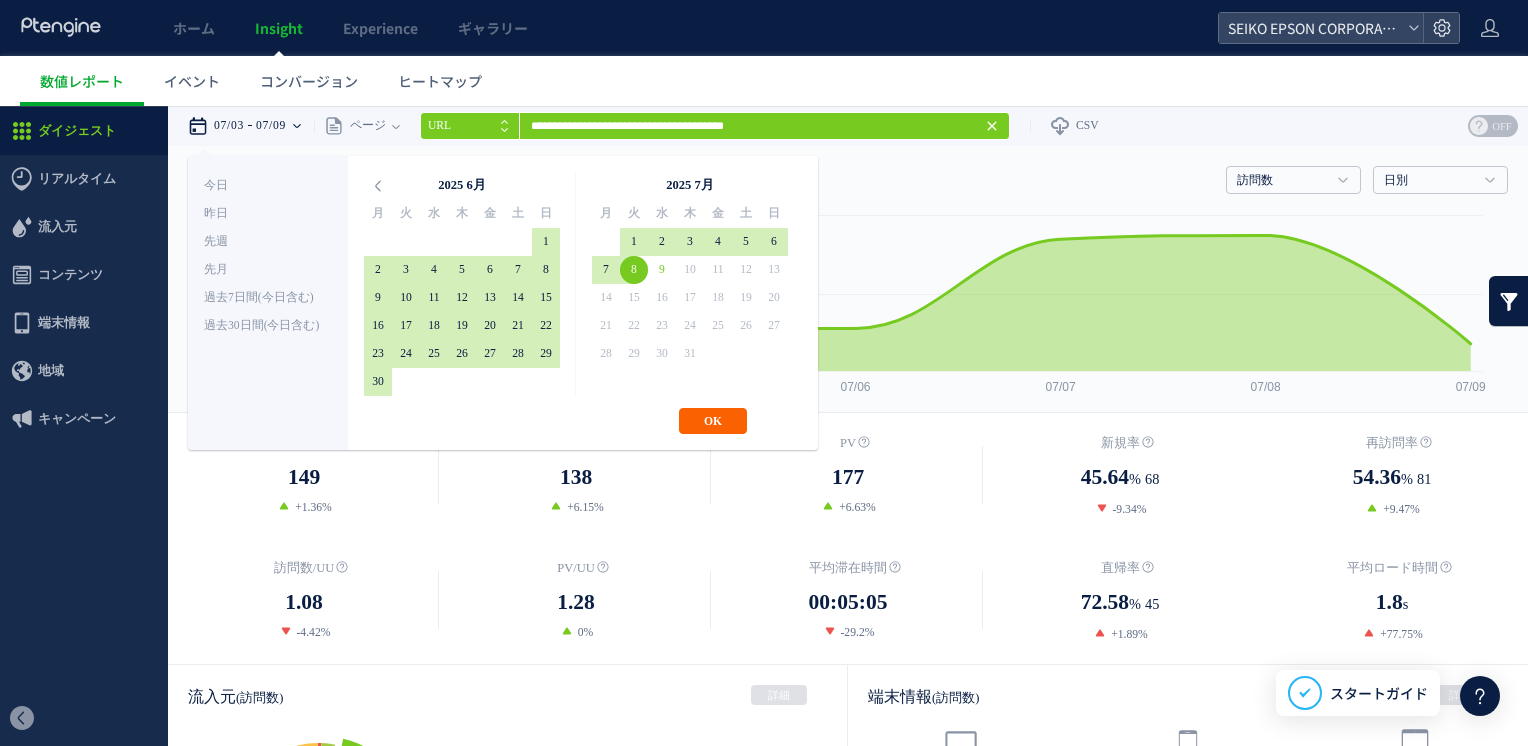 click on "OK" at bounding box center [713, 421] 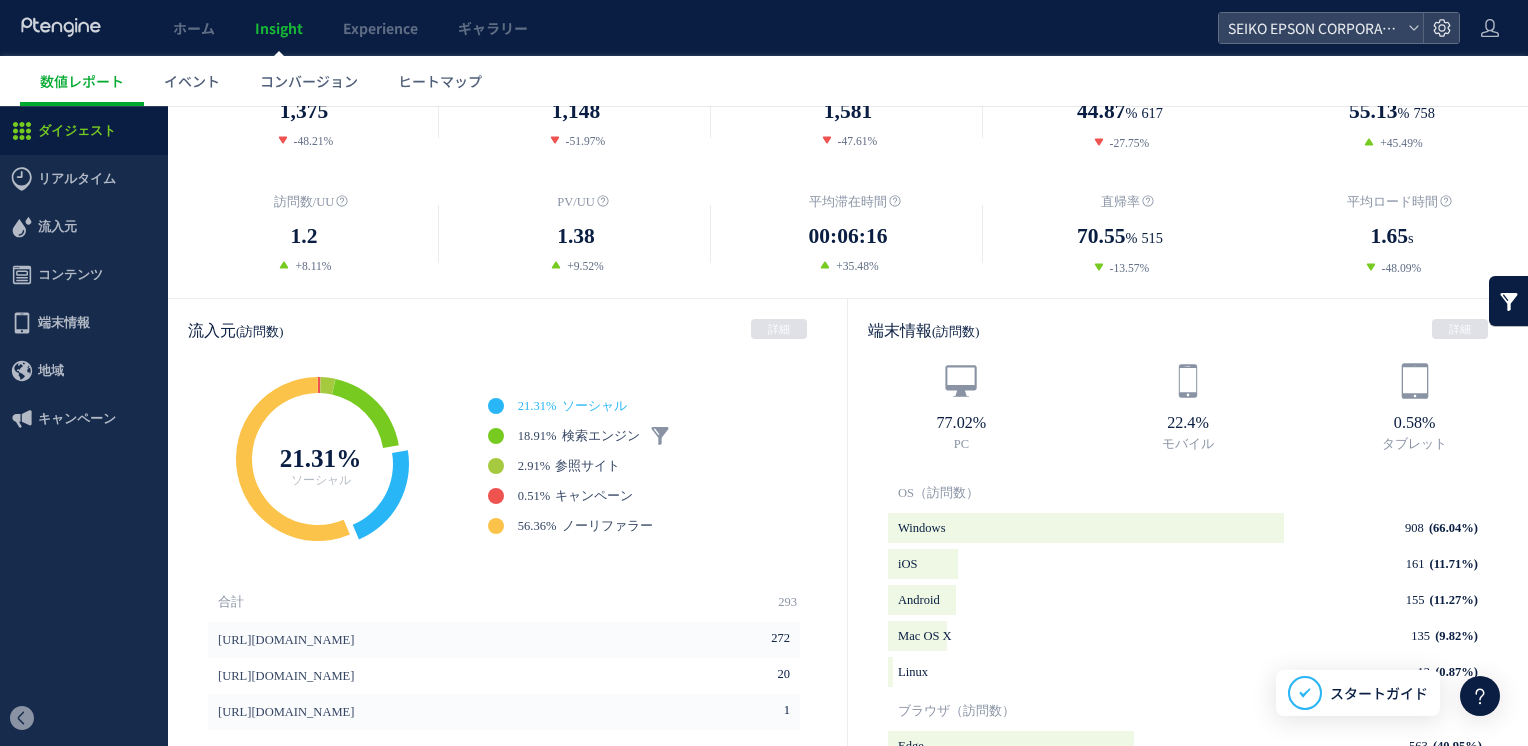 scroll, scrollTop: 0, scrollLeft: 0, axis: both 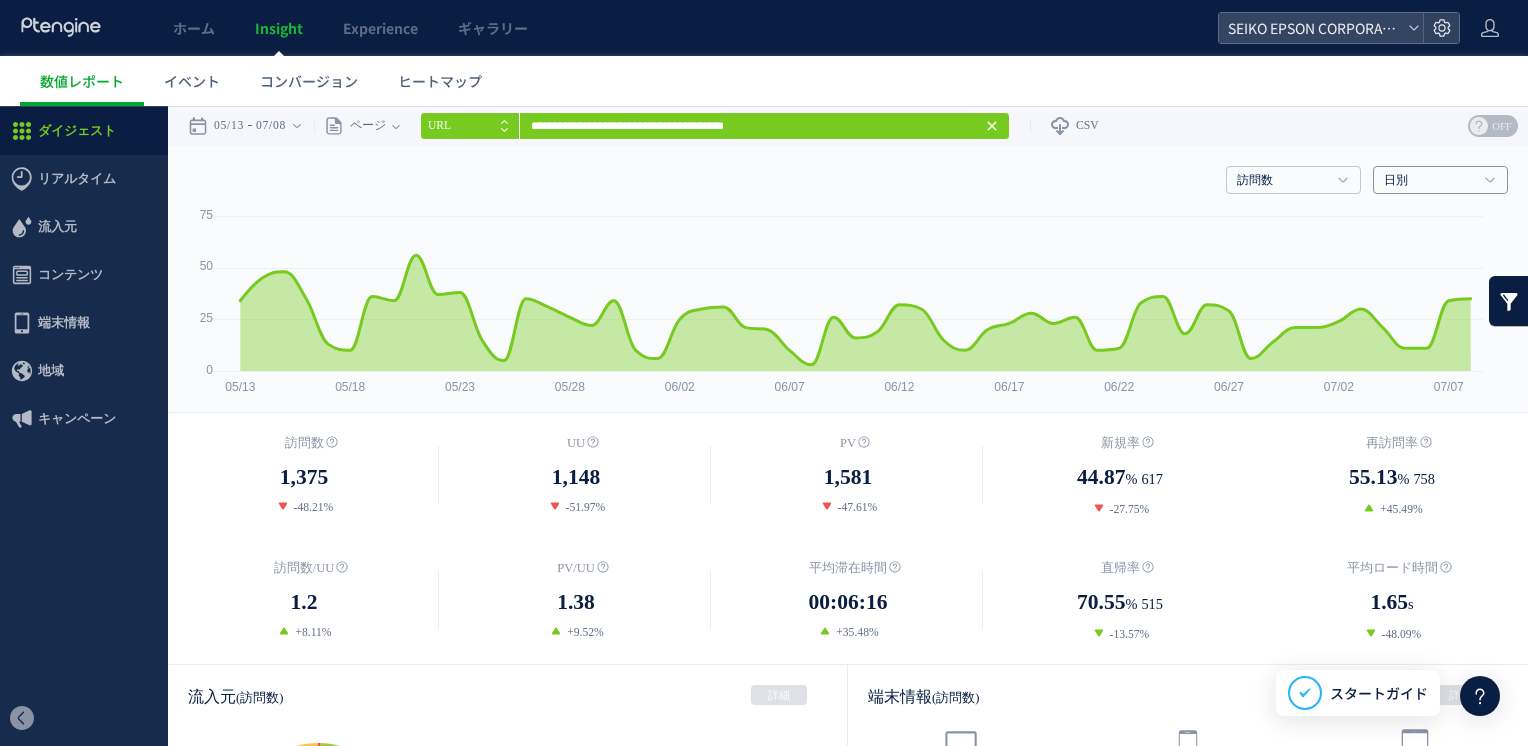 click on "日別" at bounding box center [1429, 181] 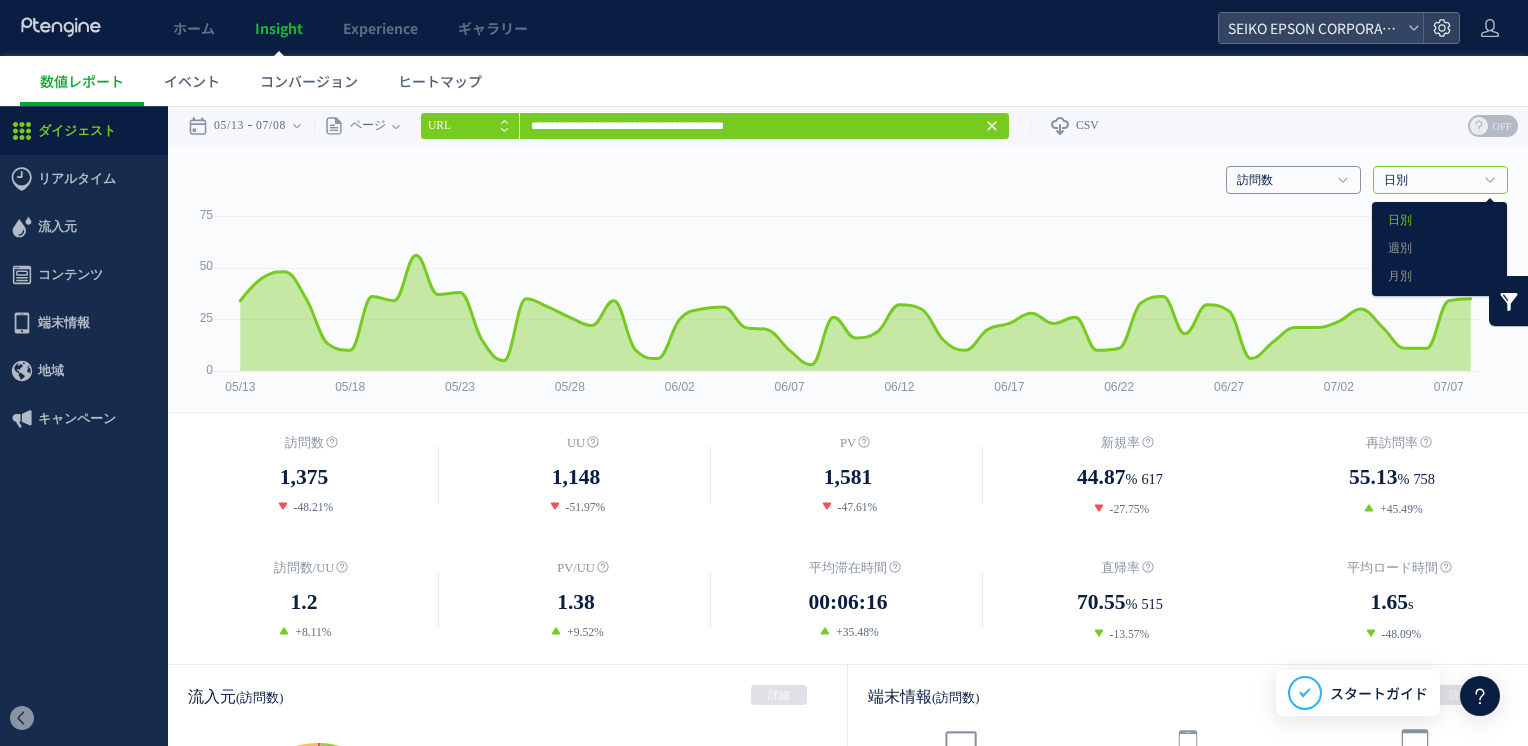click on "訪問数" at bounding box center (1282, 181) 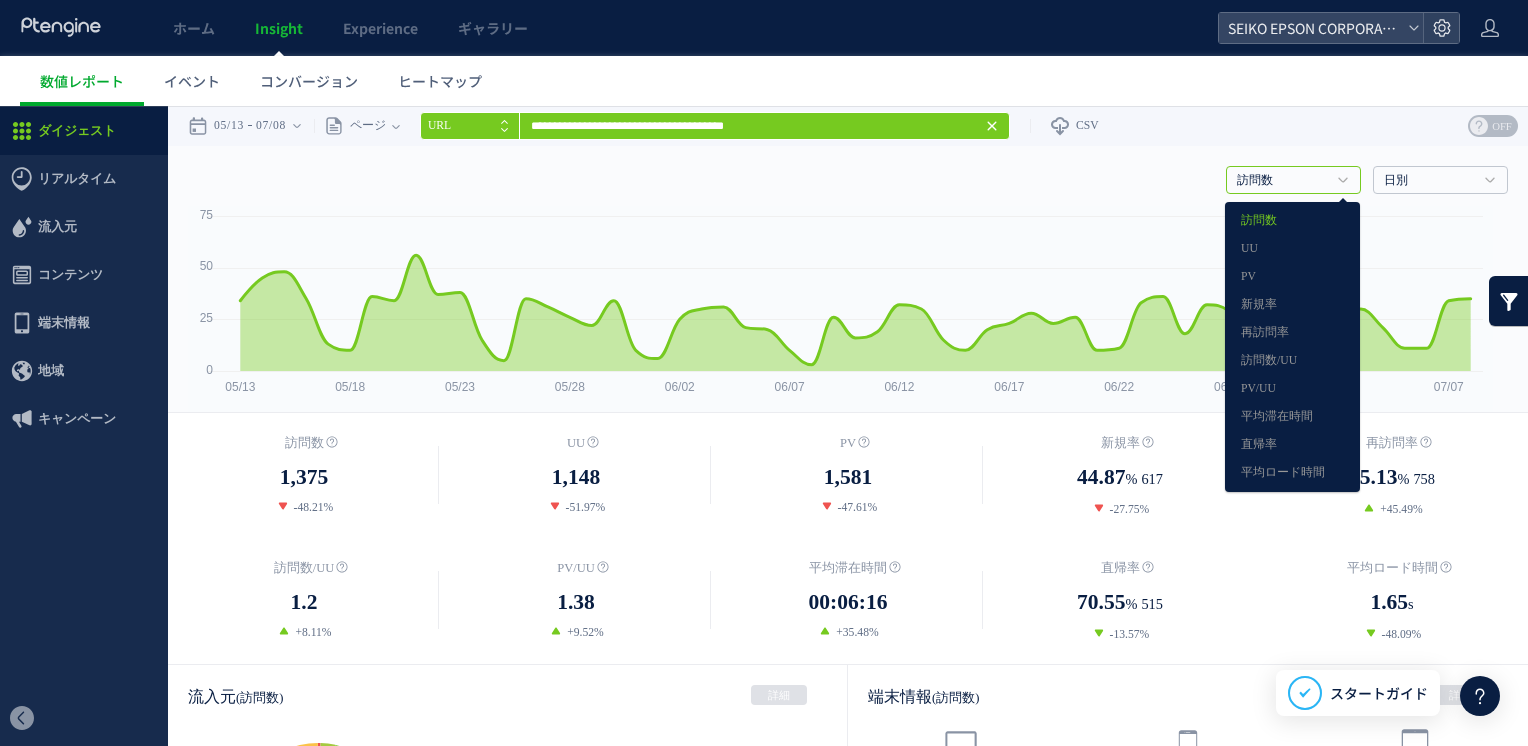 click on "訪問数" at bounding box center [1282, 181] 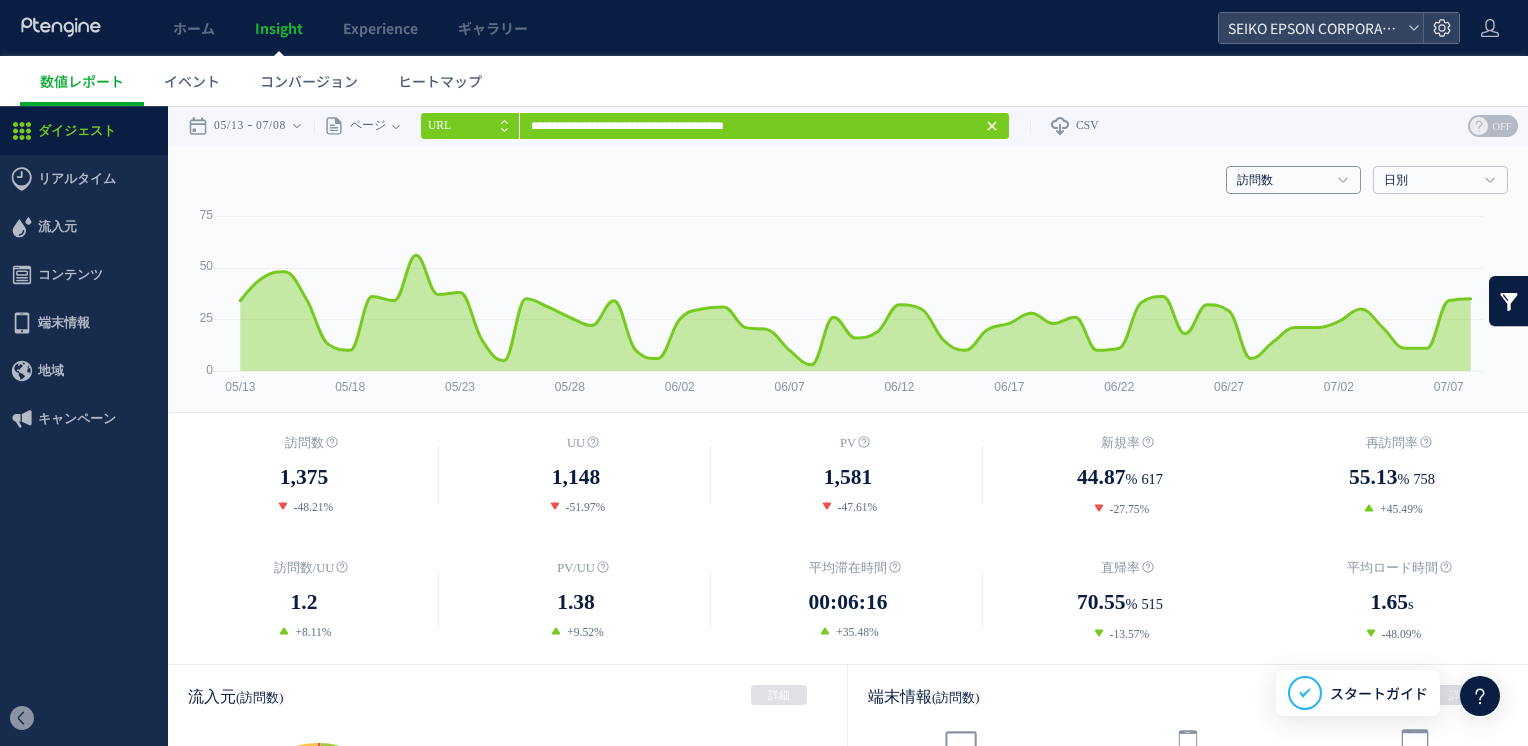 click on "訪問数" at bounding box center (1282, 181) 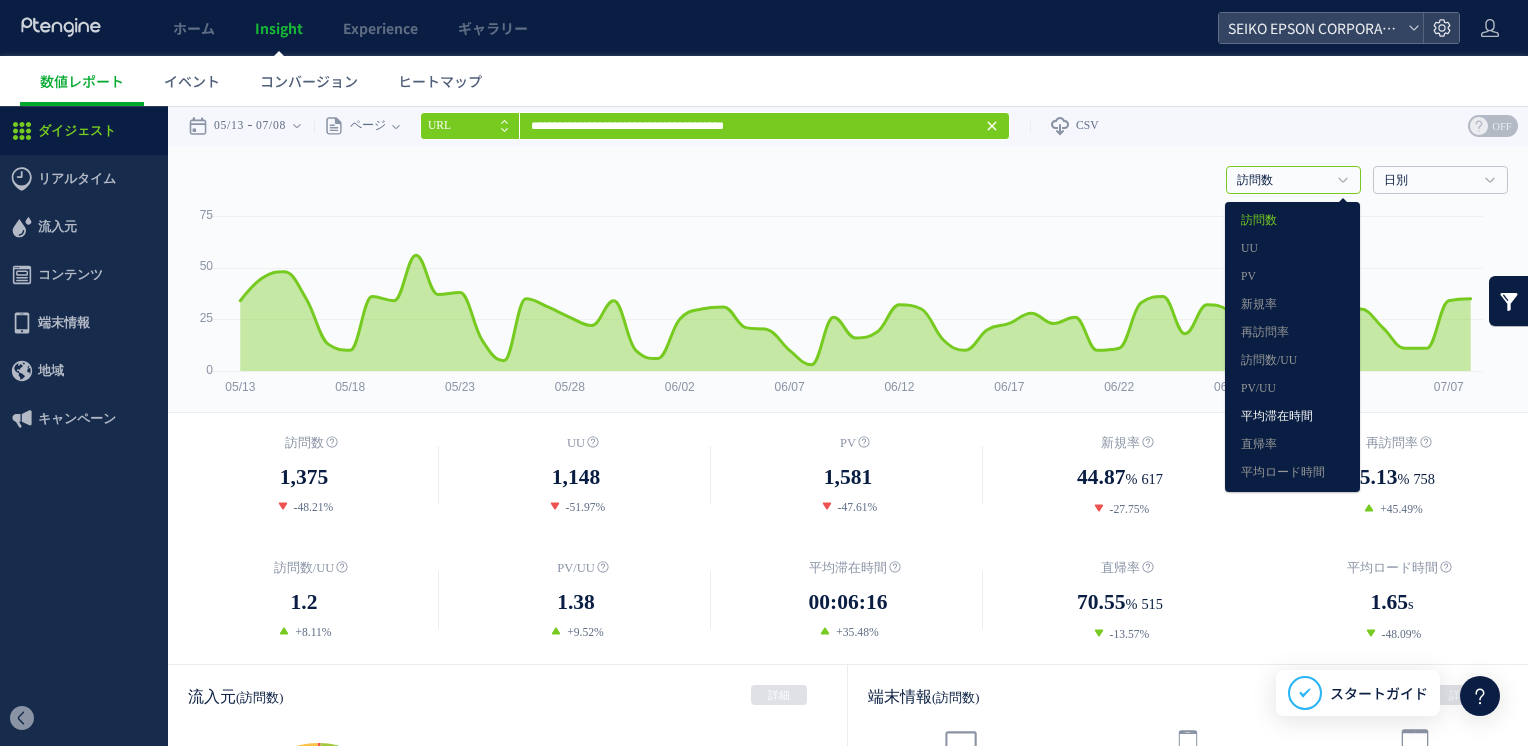 click on "平均滞在時間" at bounding box center (1292, 417) 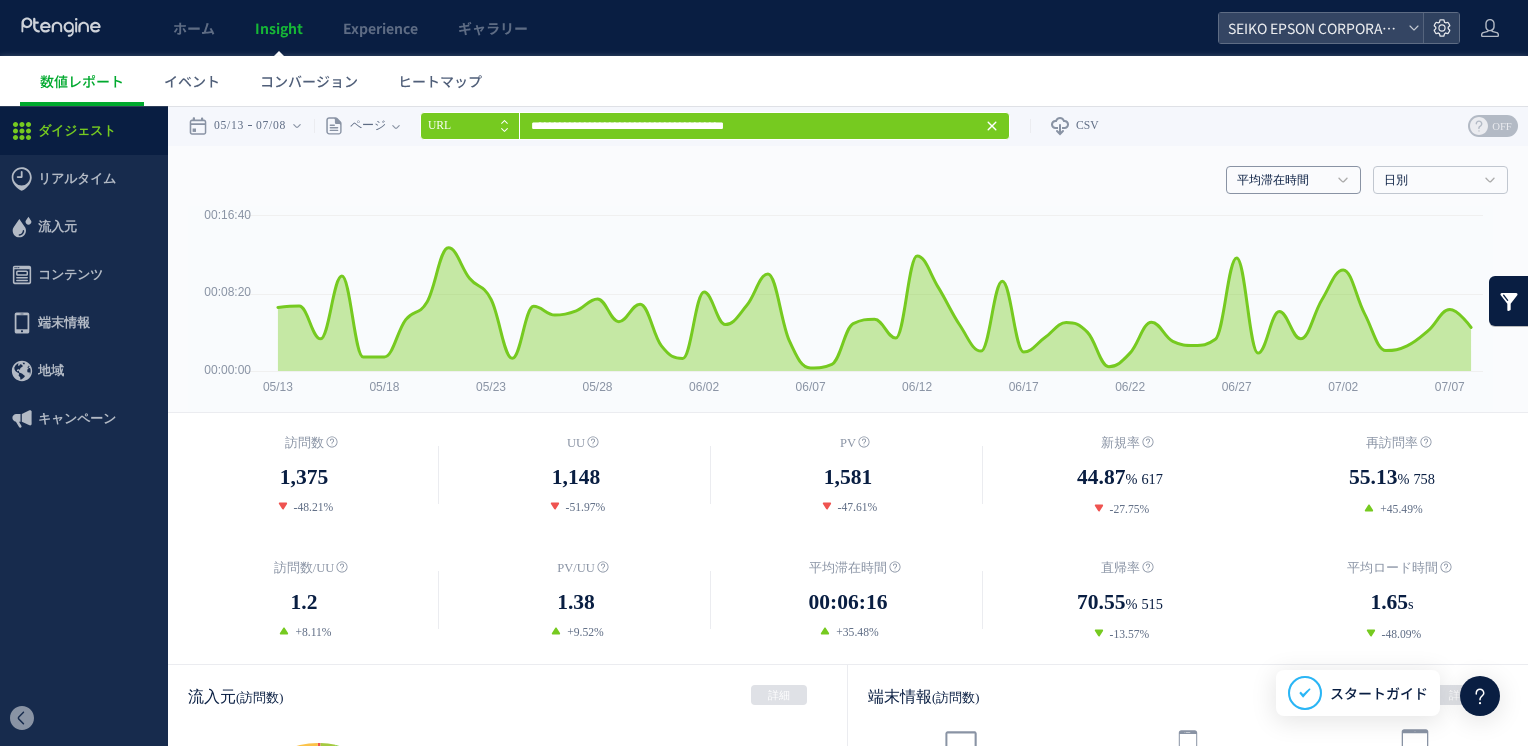 click on "平均滞在時間" at bounding box center [1282, 181] 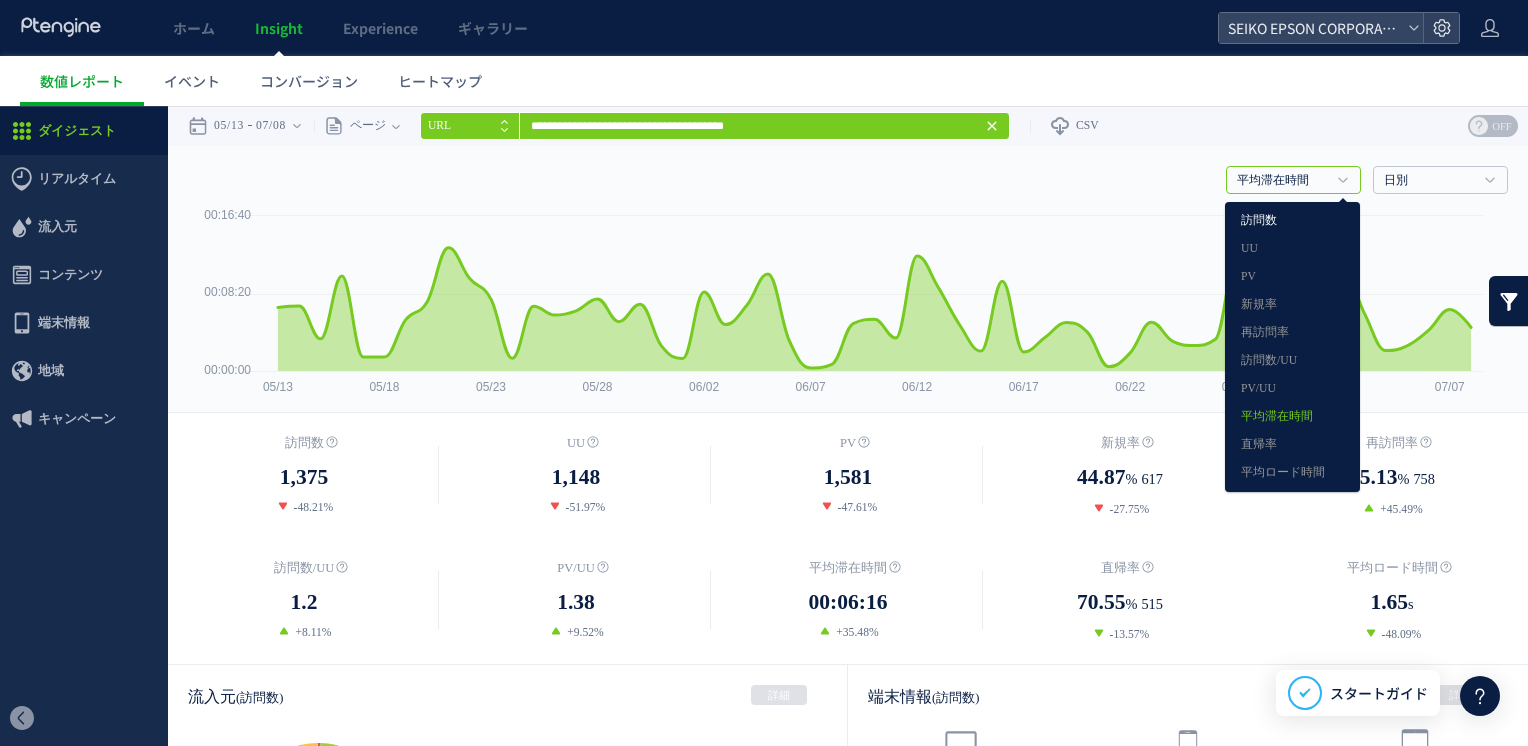 click on "訪問数" at bounding box center (1292, 221) 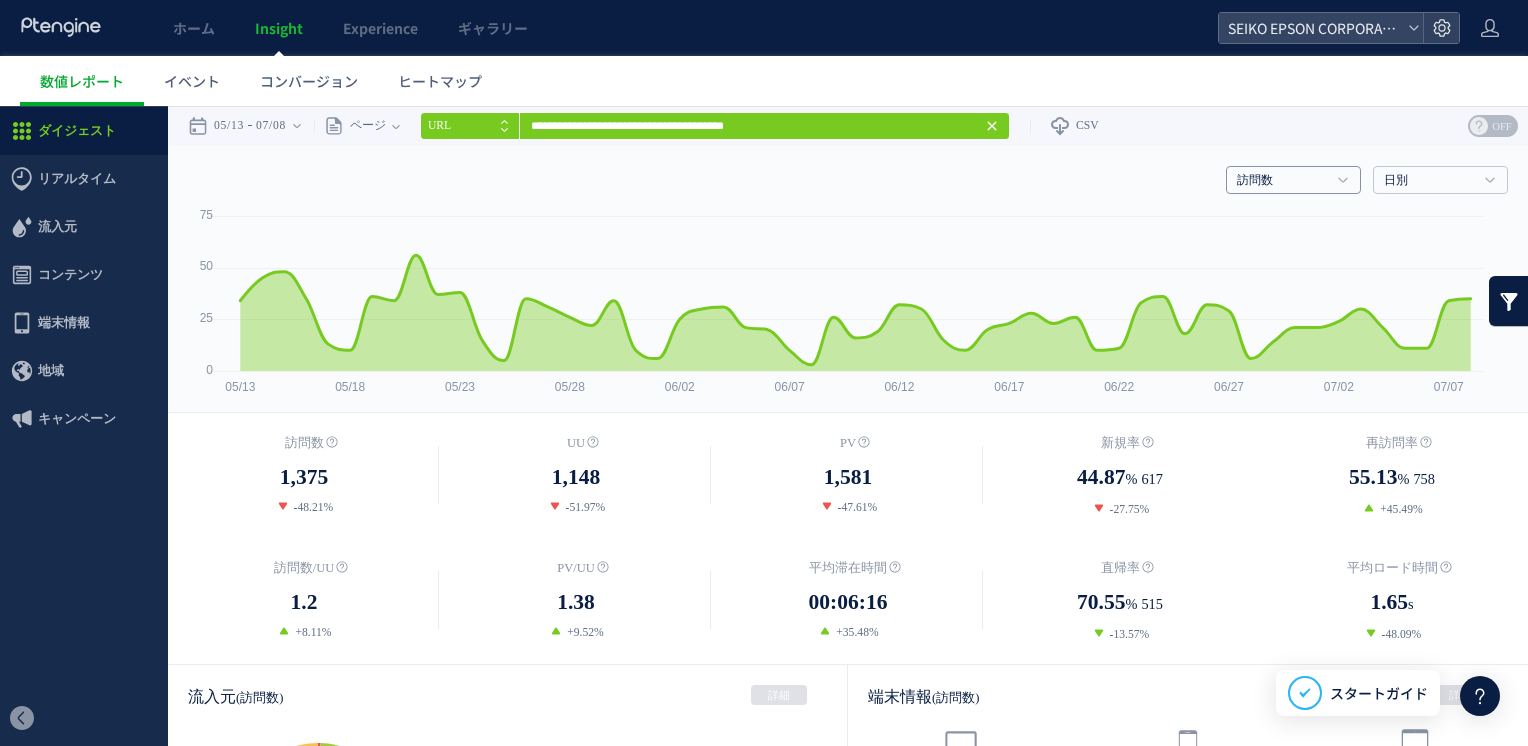 click on "訪問数" at bounding box center [1282, 181] 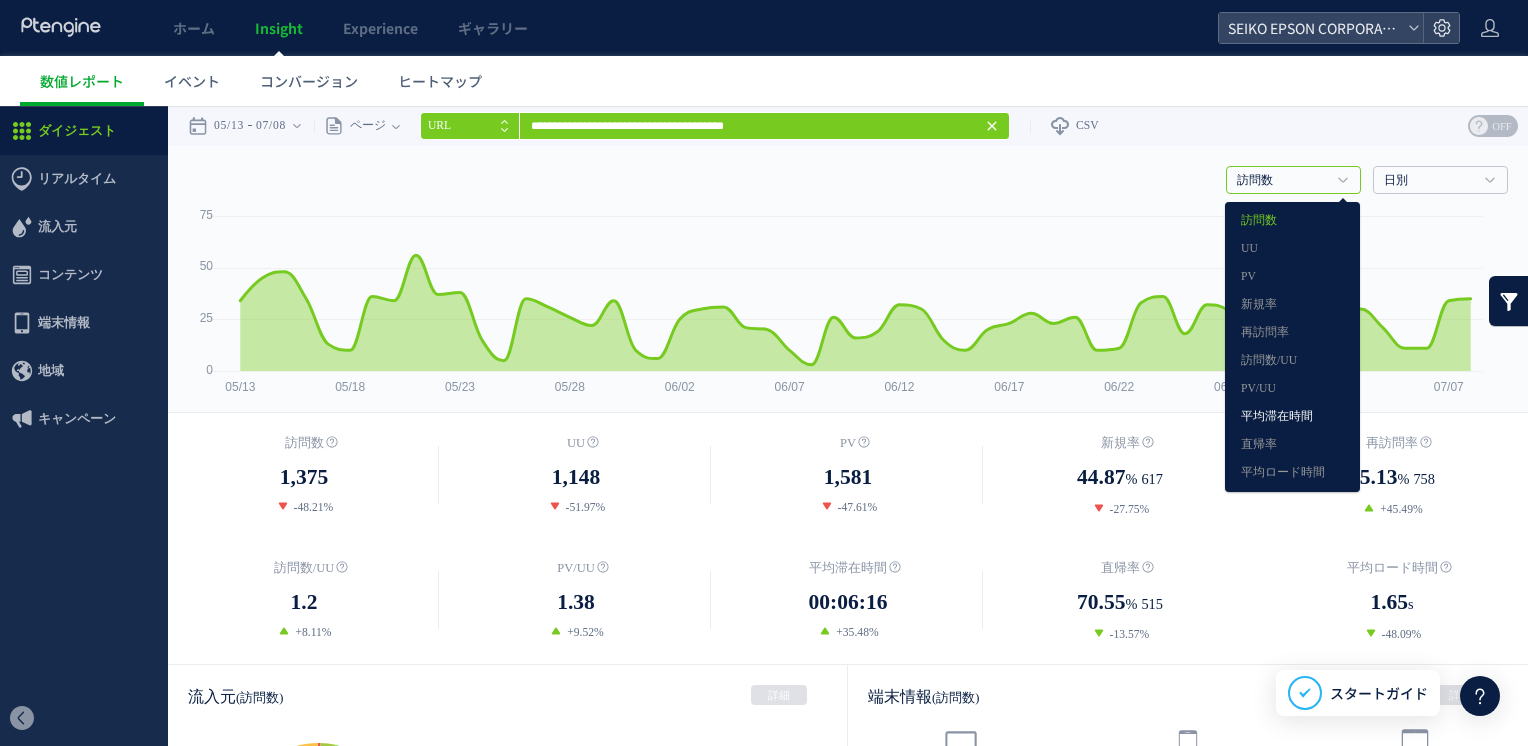 click on "平均滞在時間" at bounding box center [1292, 417] 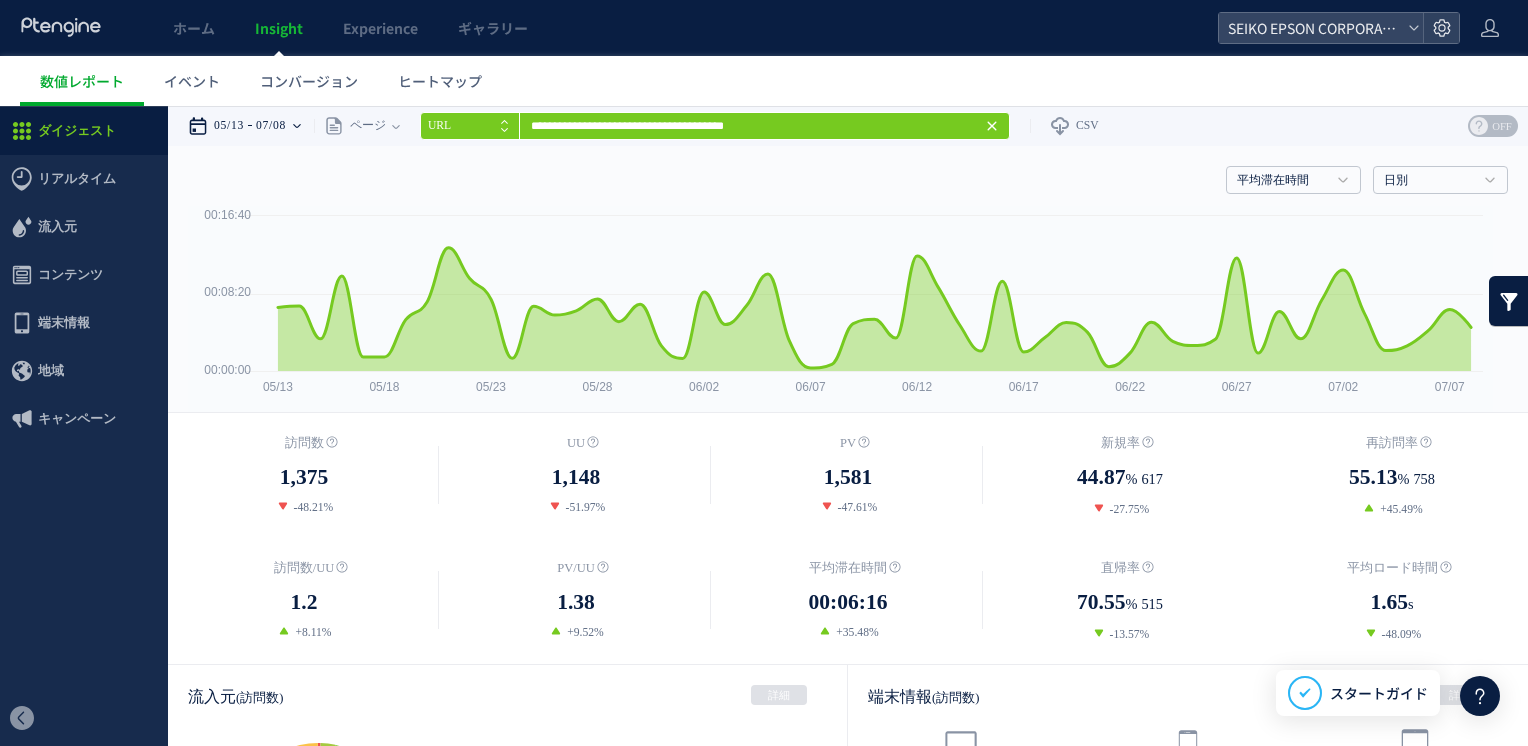 click on "05/13
07/08" at bounding box center (251, 126) 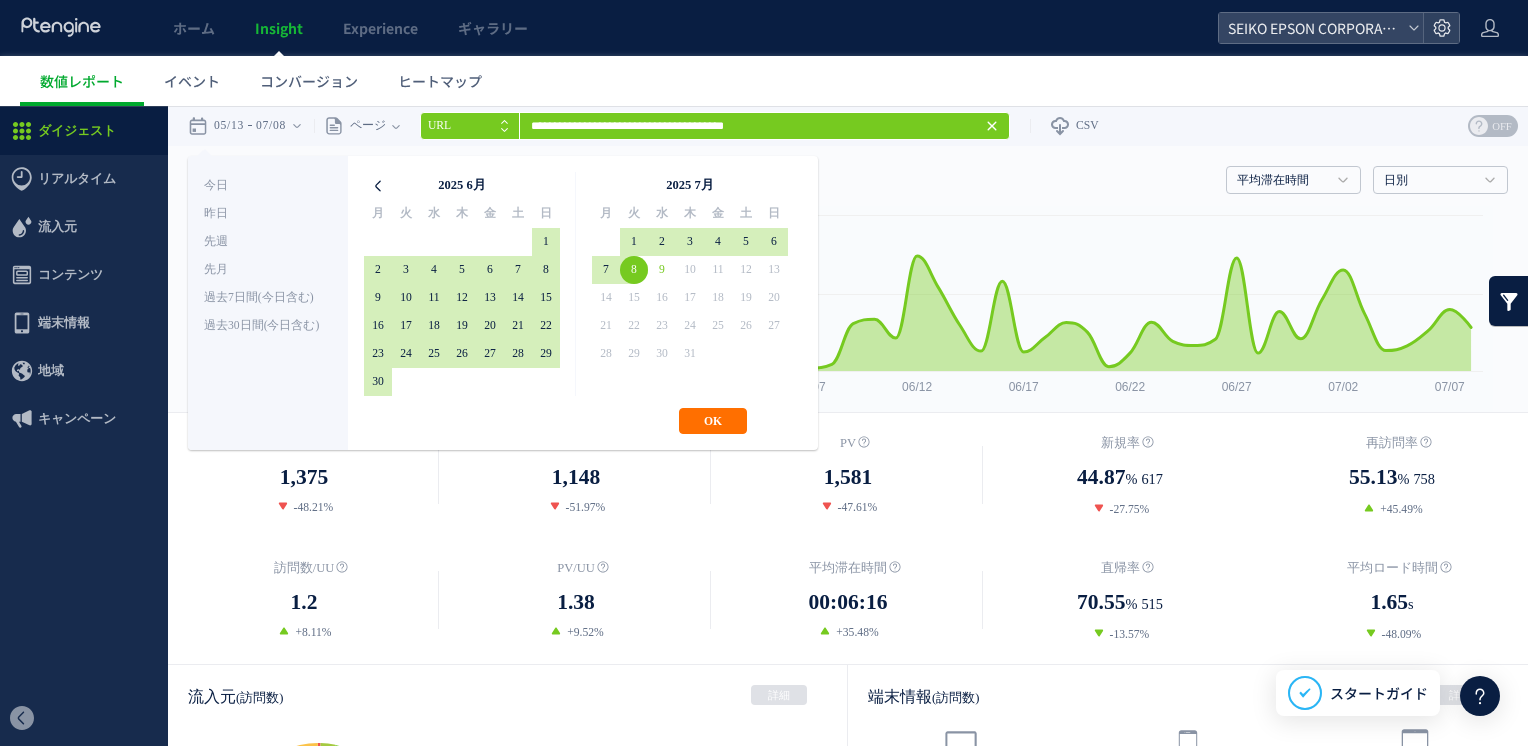 click at bounding box center (378, 186) 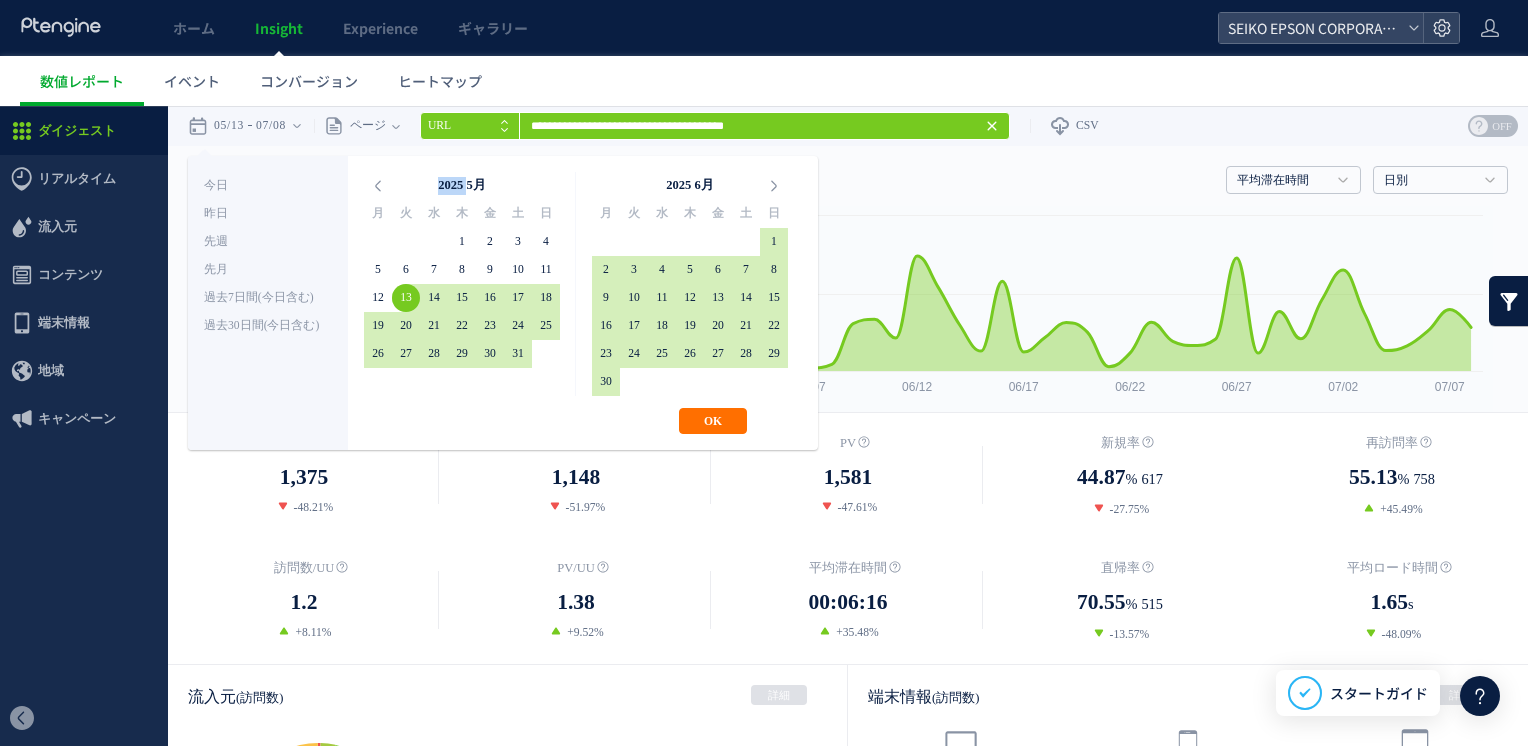 click at bounding box center [378, 186] 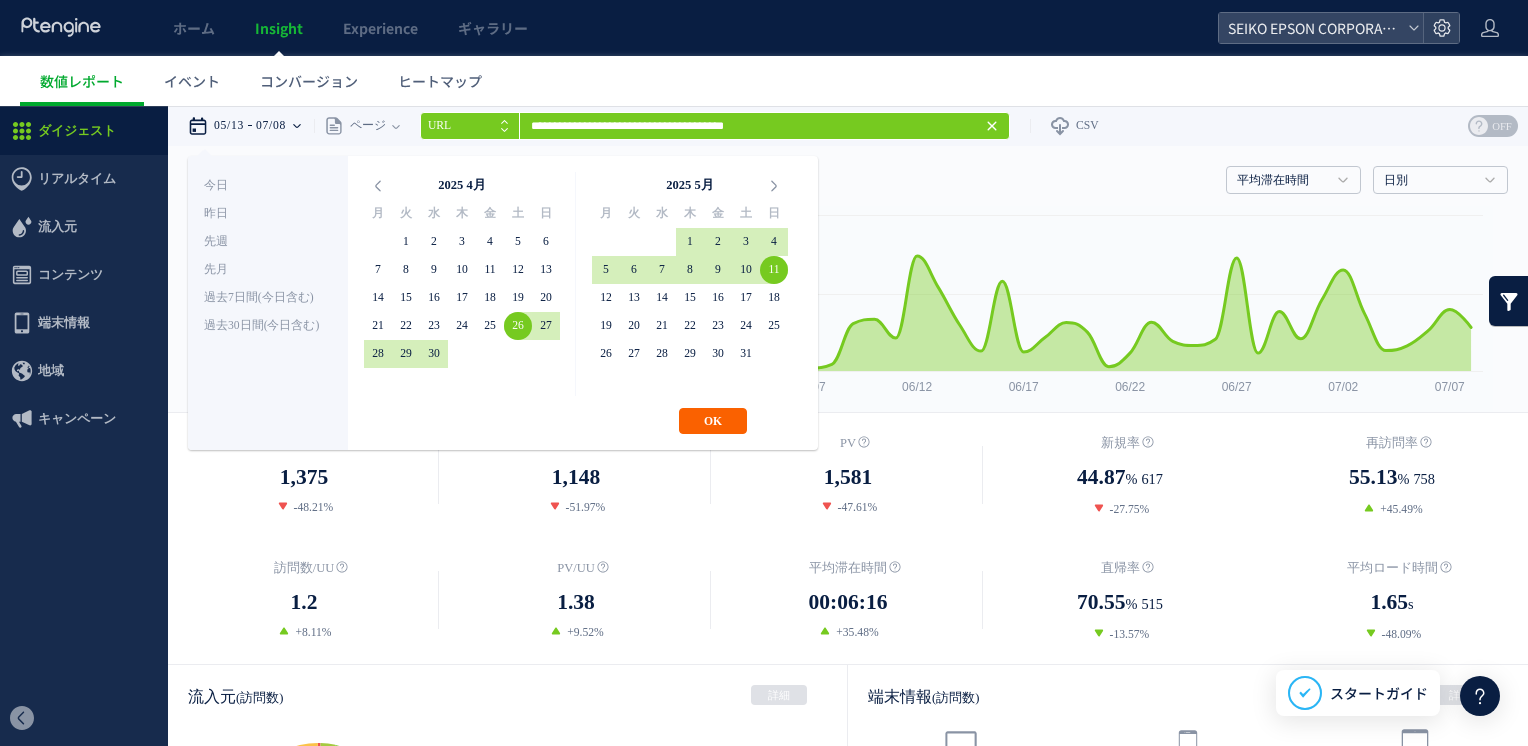 click on "OK" at bounding box center [713, 421] 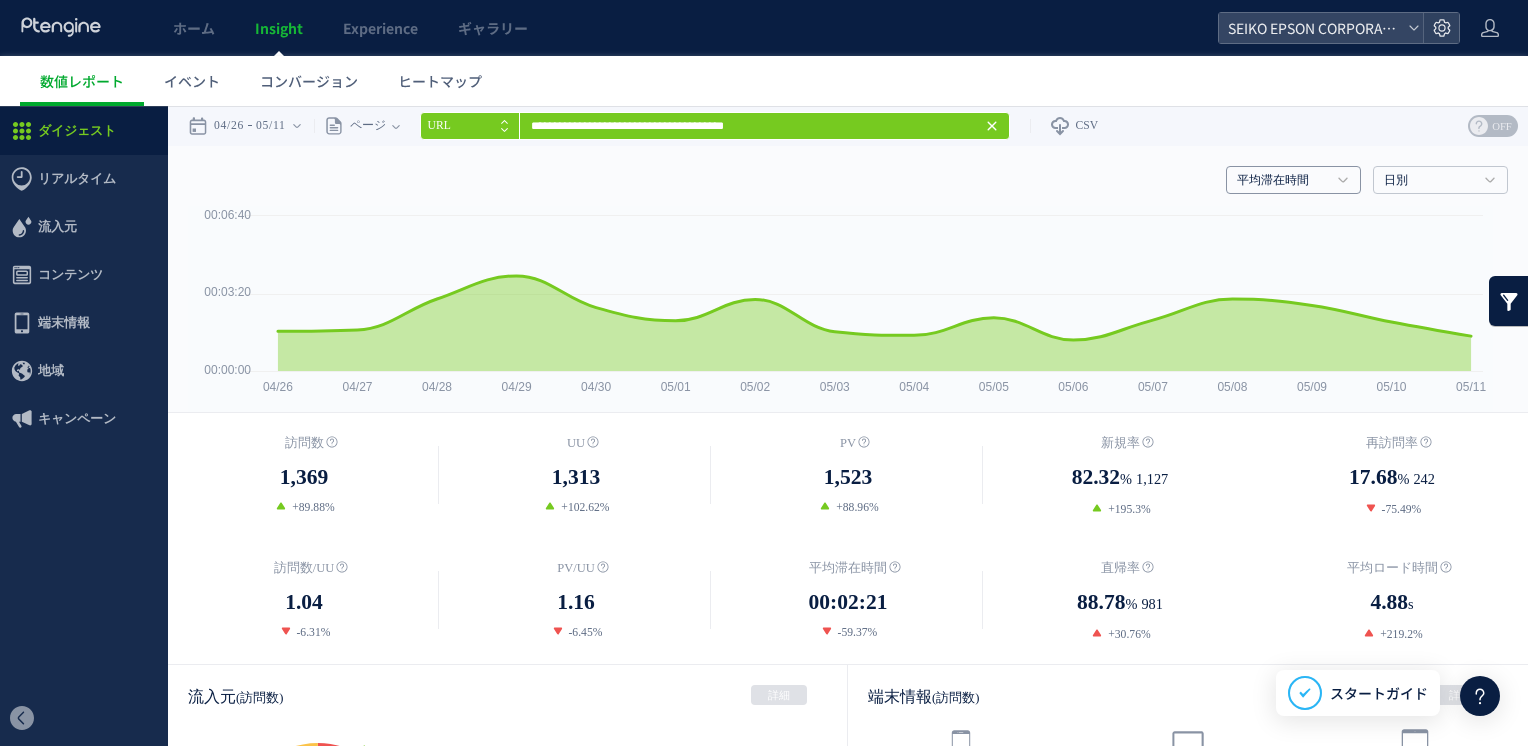 click on "平均滞在時間" at bounding box center [1282, 181] 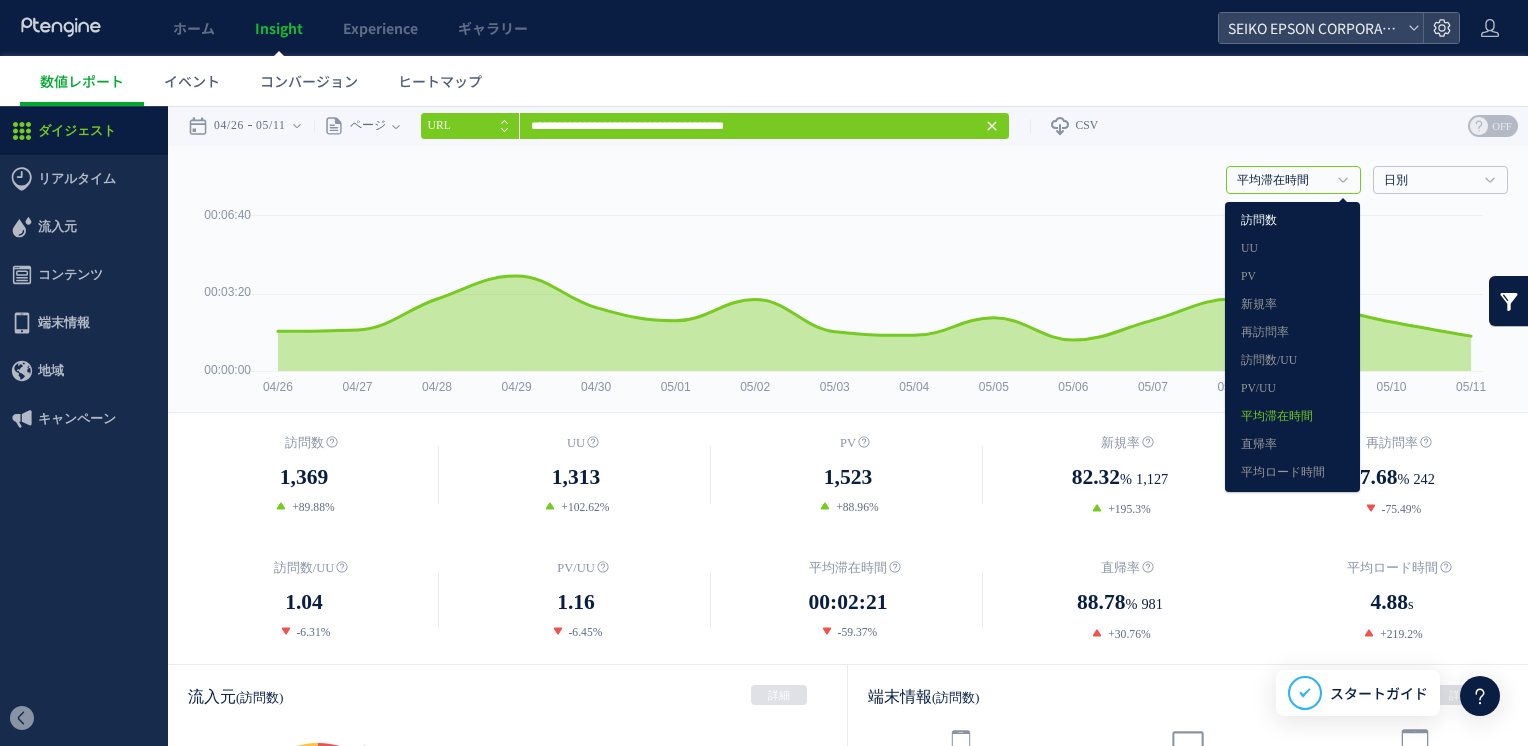 click on "訪問数" at bounding box center (1292, 221) 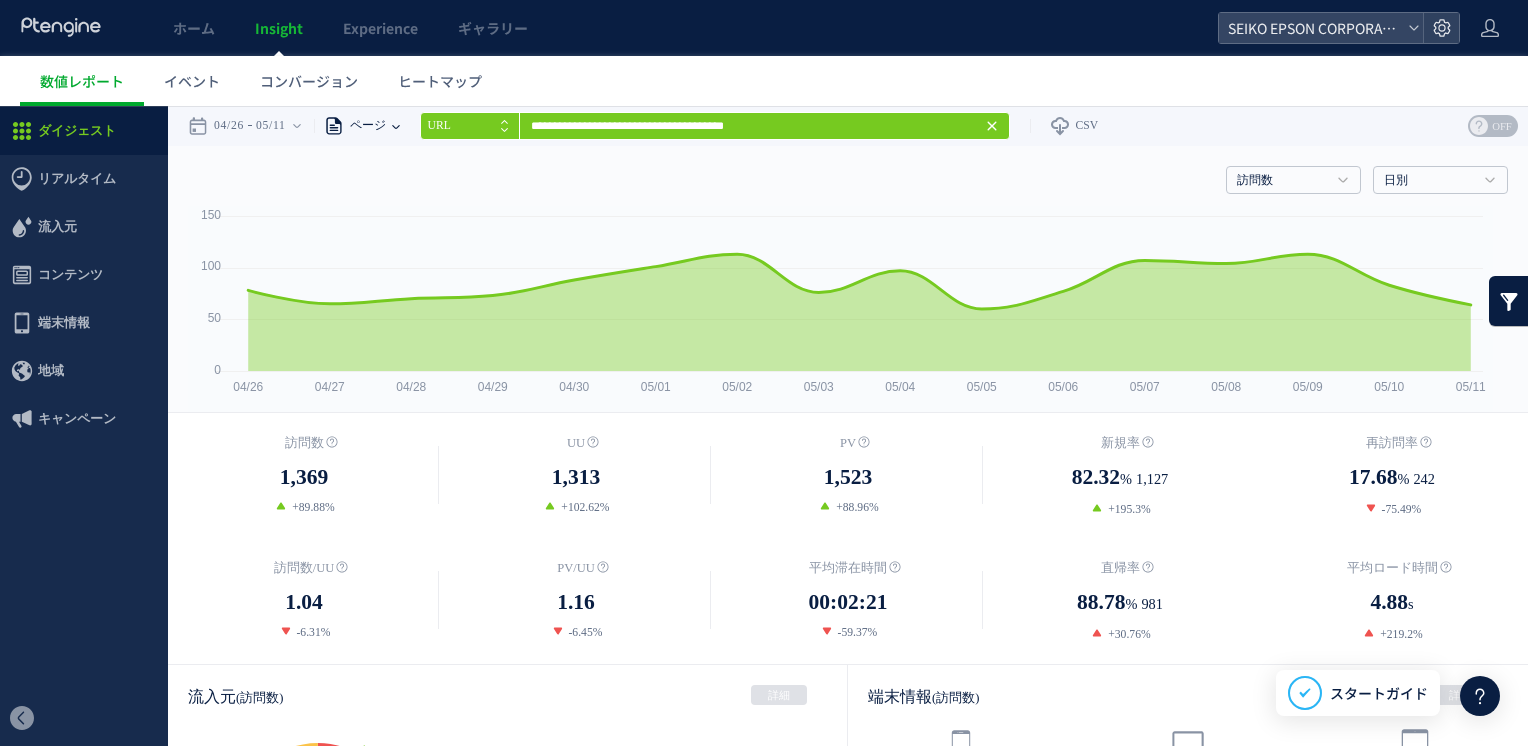 click on "ページ" at bounding box center [365, 126] 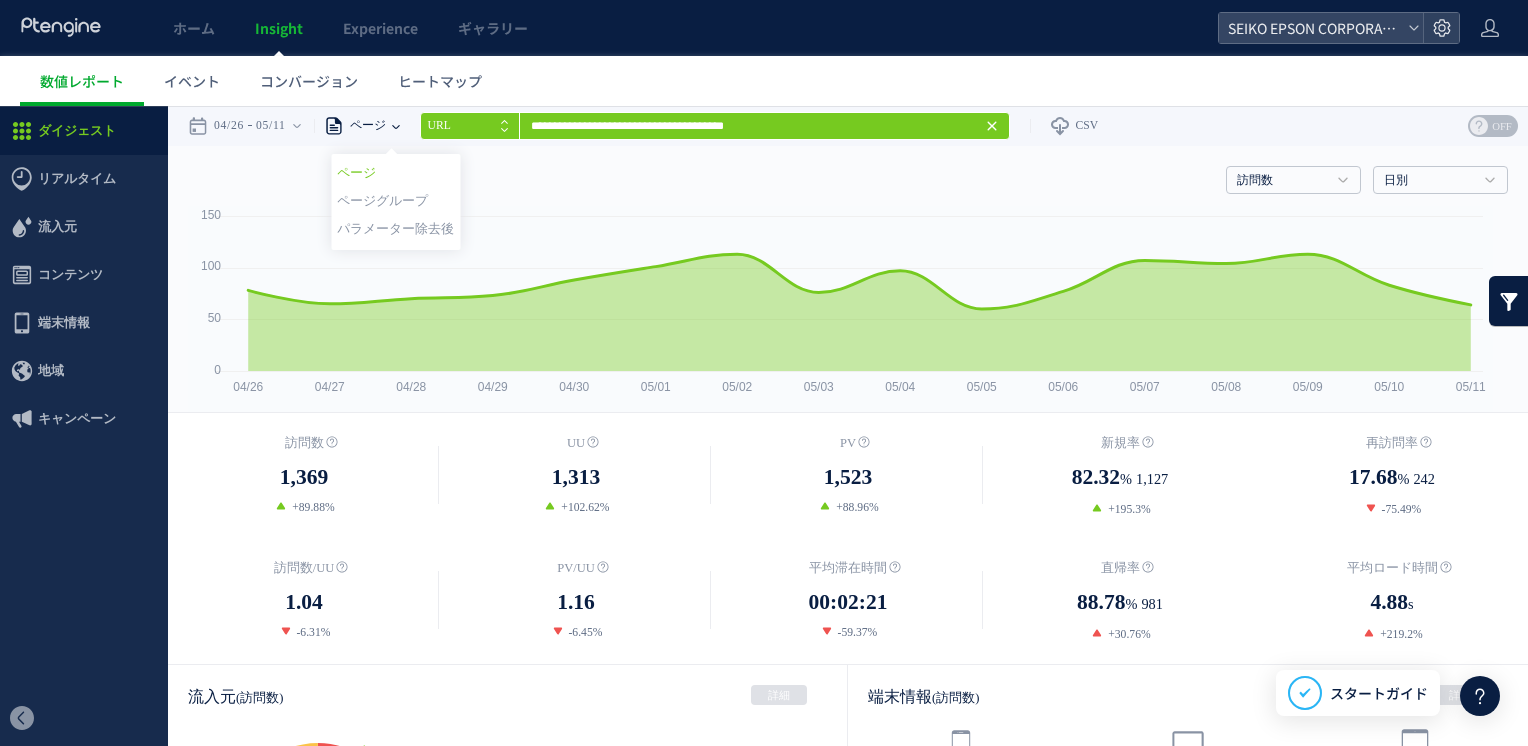 click on "ページ" at bounding box center (365, 126) 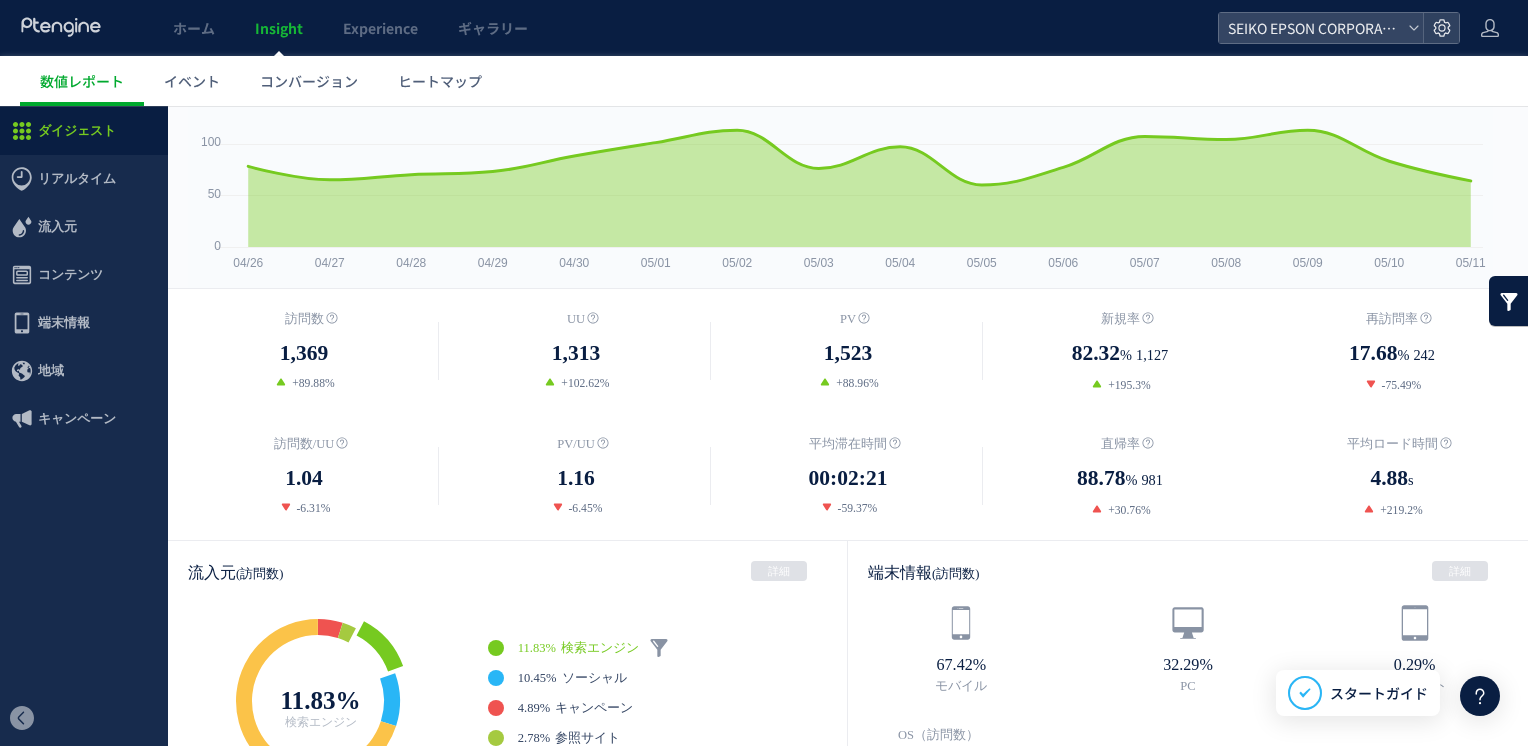 scroll, scrollTop: 0, scrollLeft: 0, axis: both 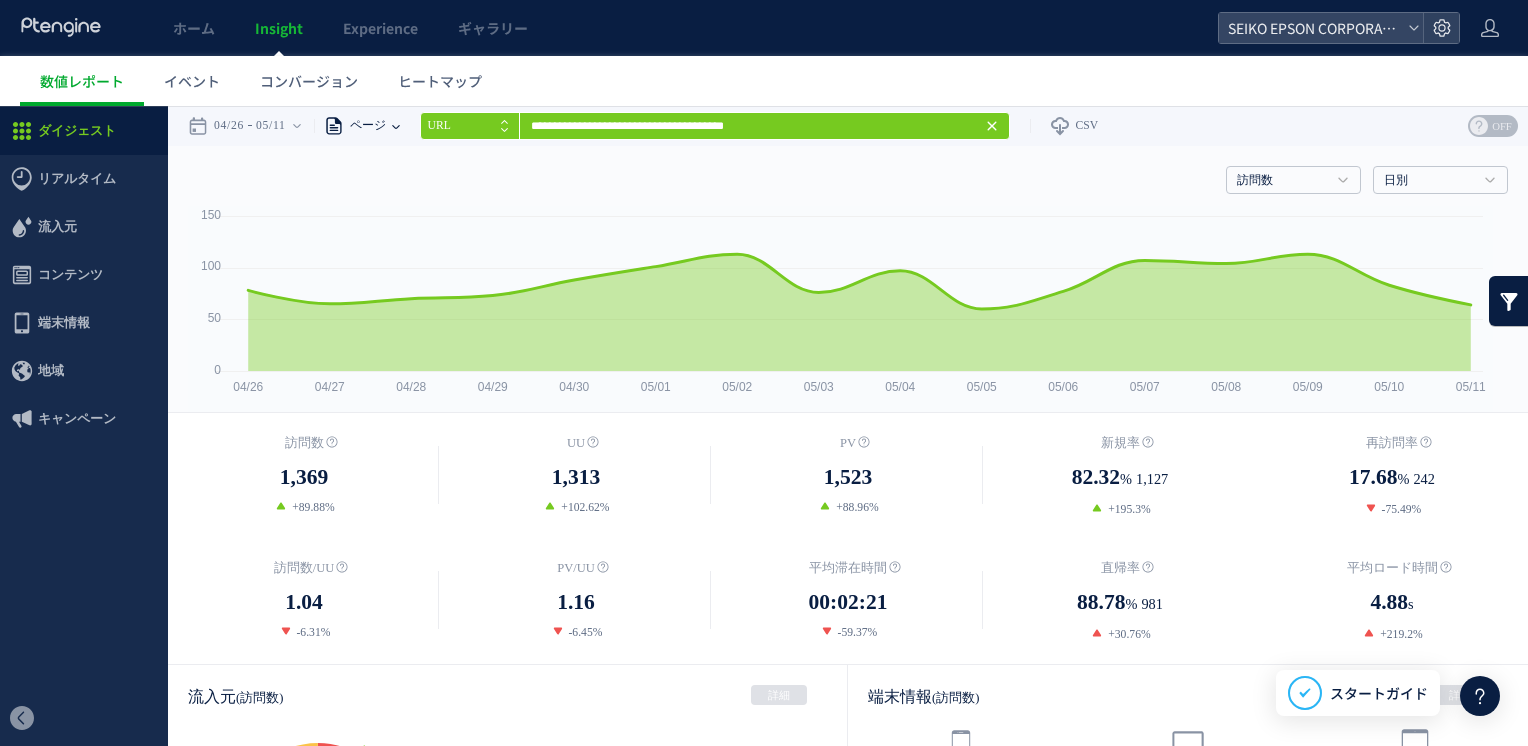 click on "ページ" at bounding box center [365, 126] 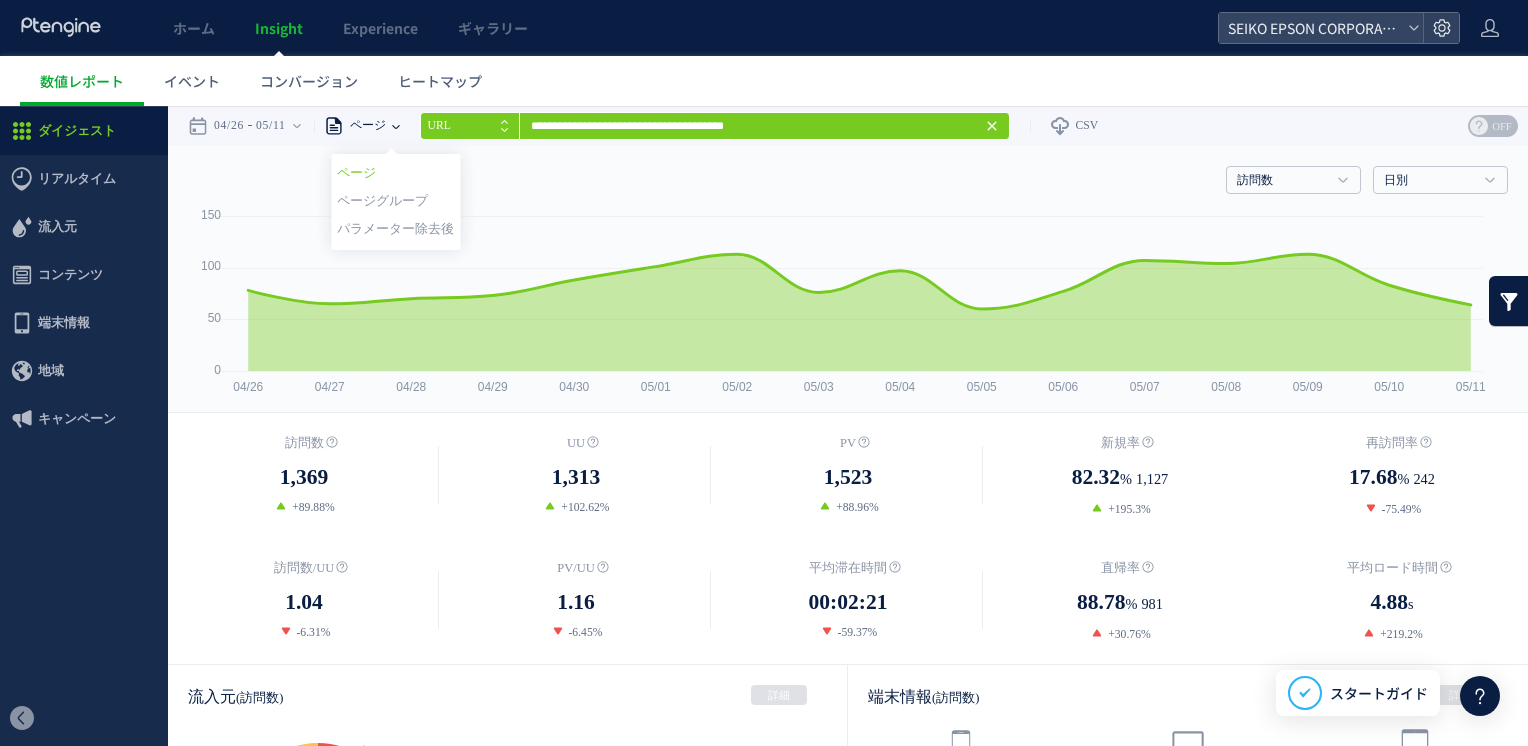 click on "ページ" at bounding box center [365, 126] 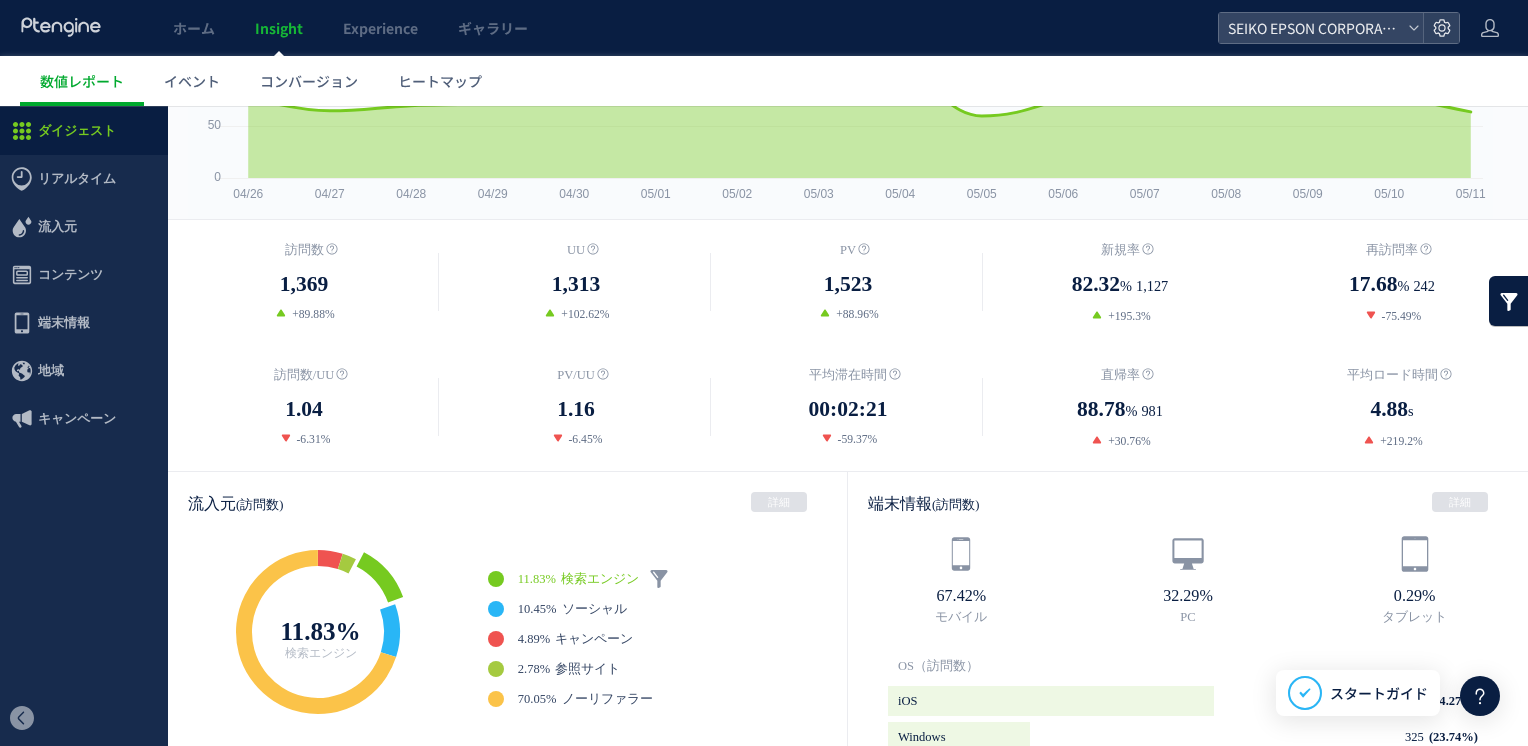 scroll, scrollTop: 0, scrollLeft: 0, axis: both 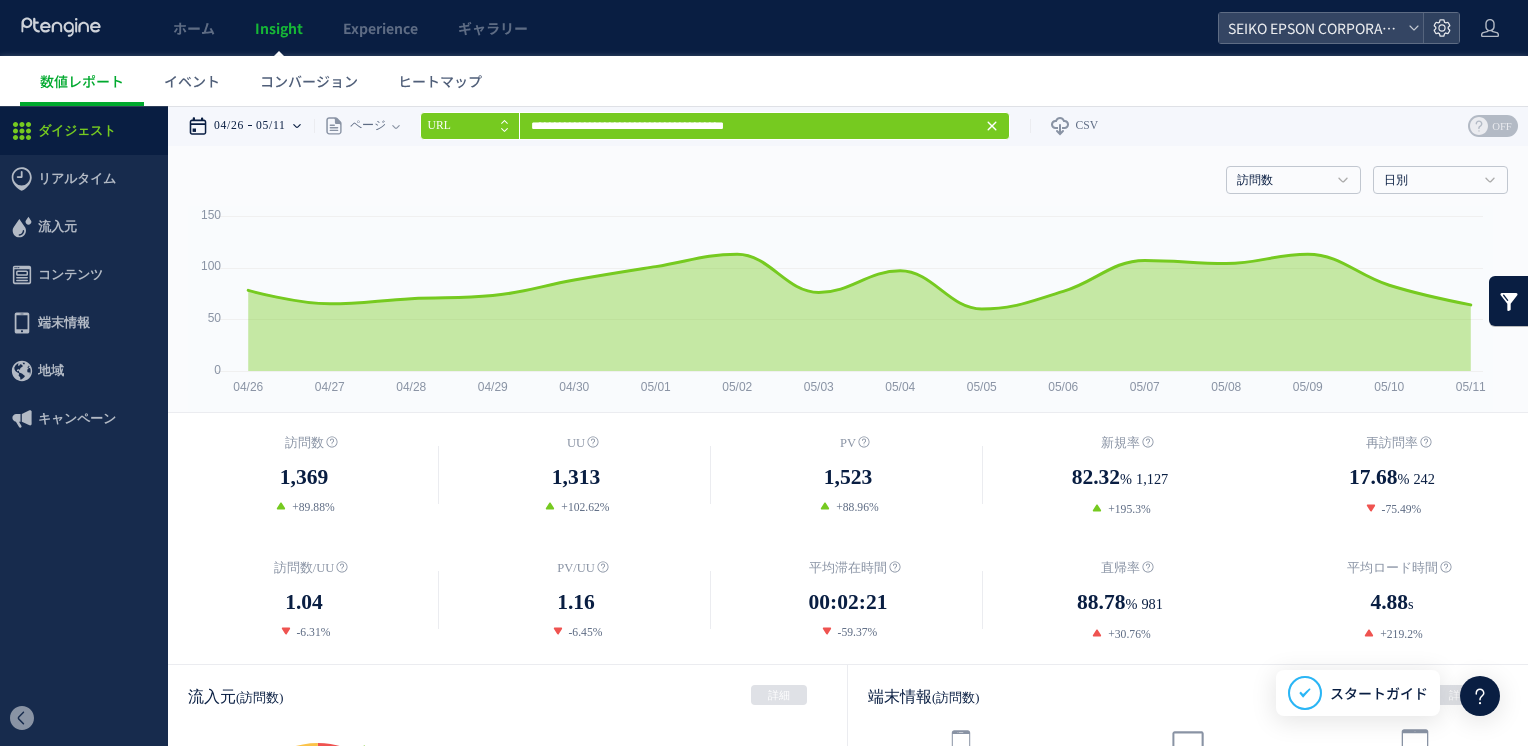 click at bounding box center [297, 126] 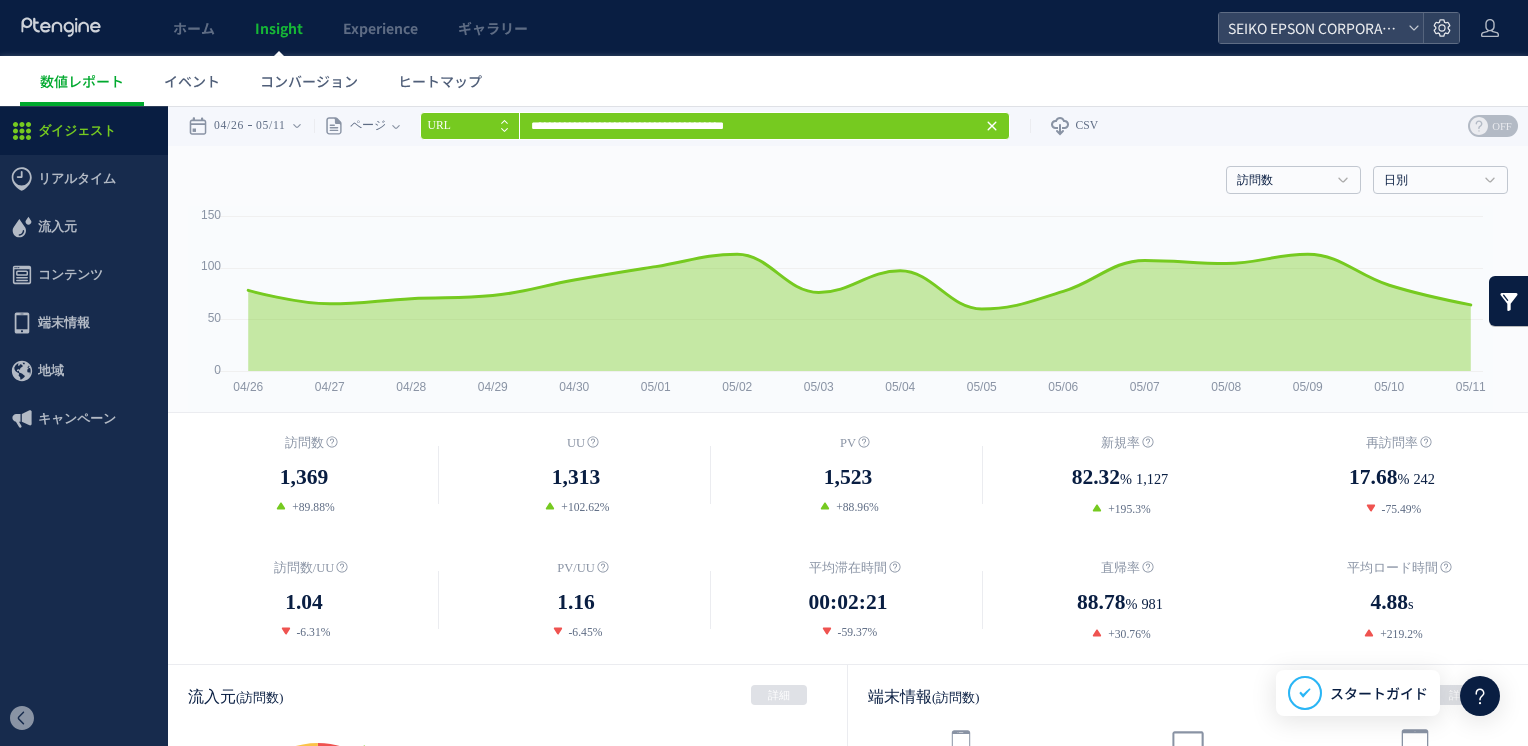 click on "ダイジェスト" at bounding box center (84, 131) 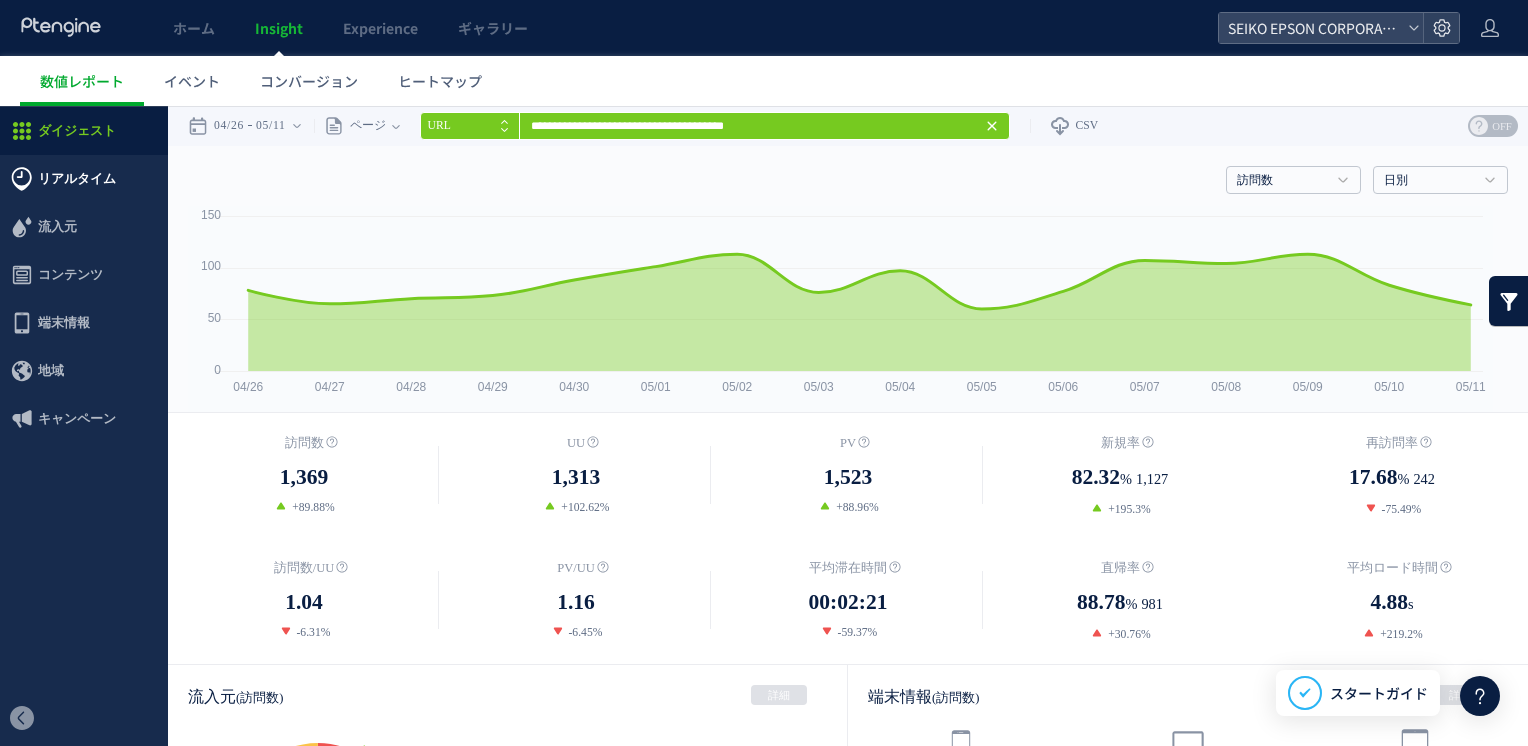 click on "リアルタイム" at bounding box center [77, 179] 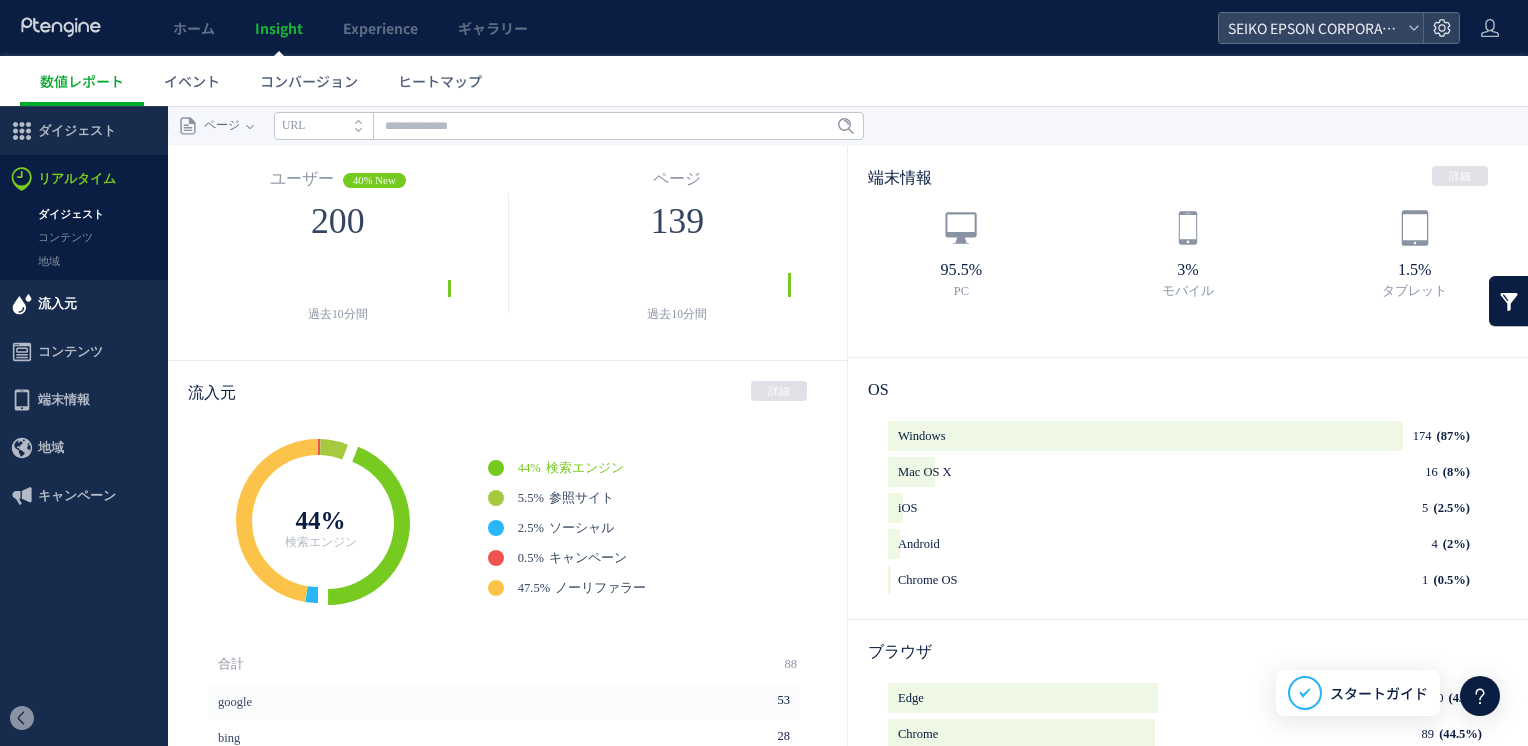click on "流入元" at bounding box center (84, 304) 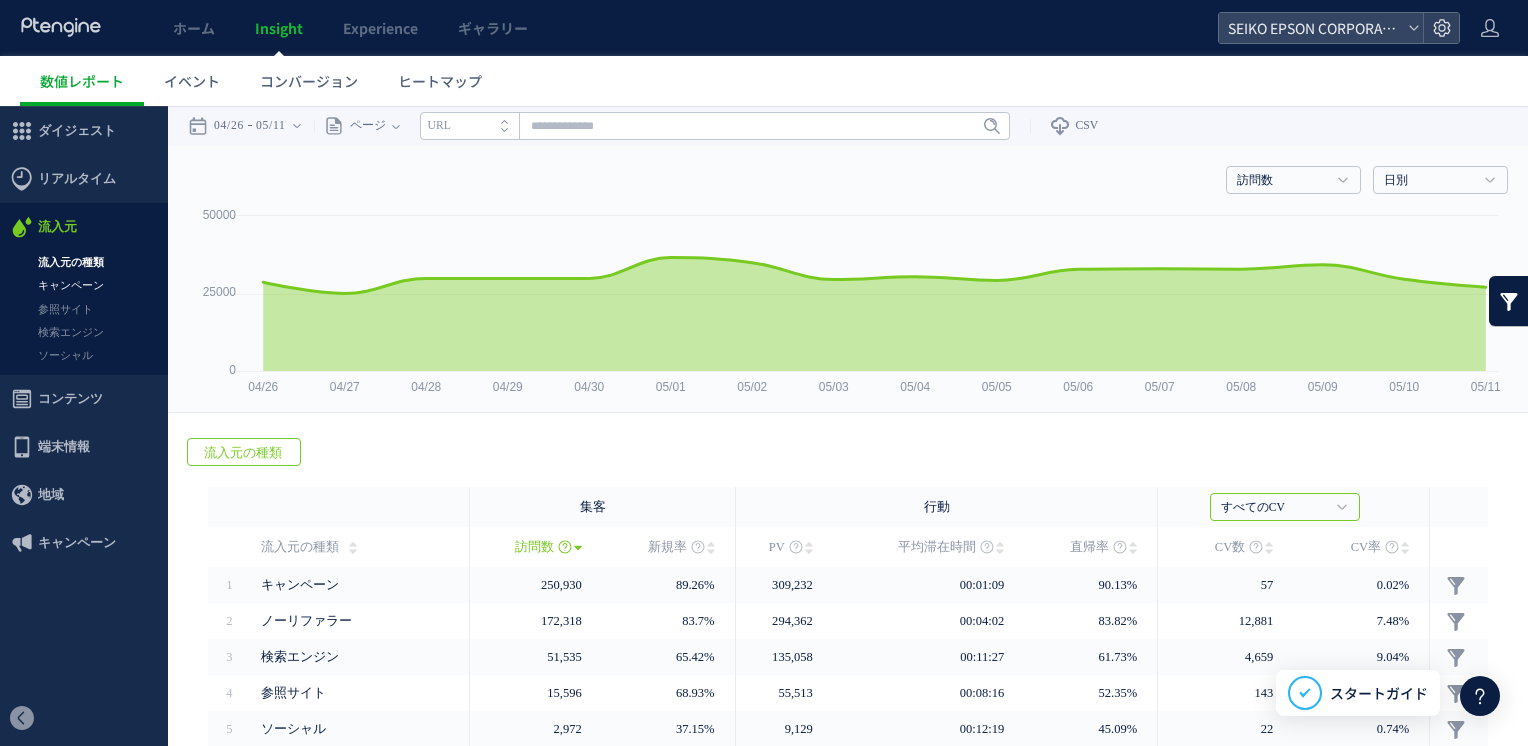 click on "キャンペーン" at bounding box center (84, 285) 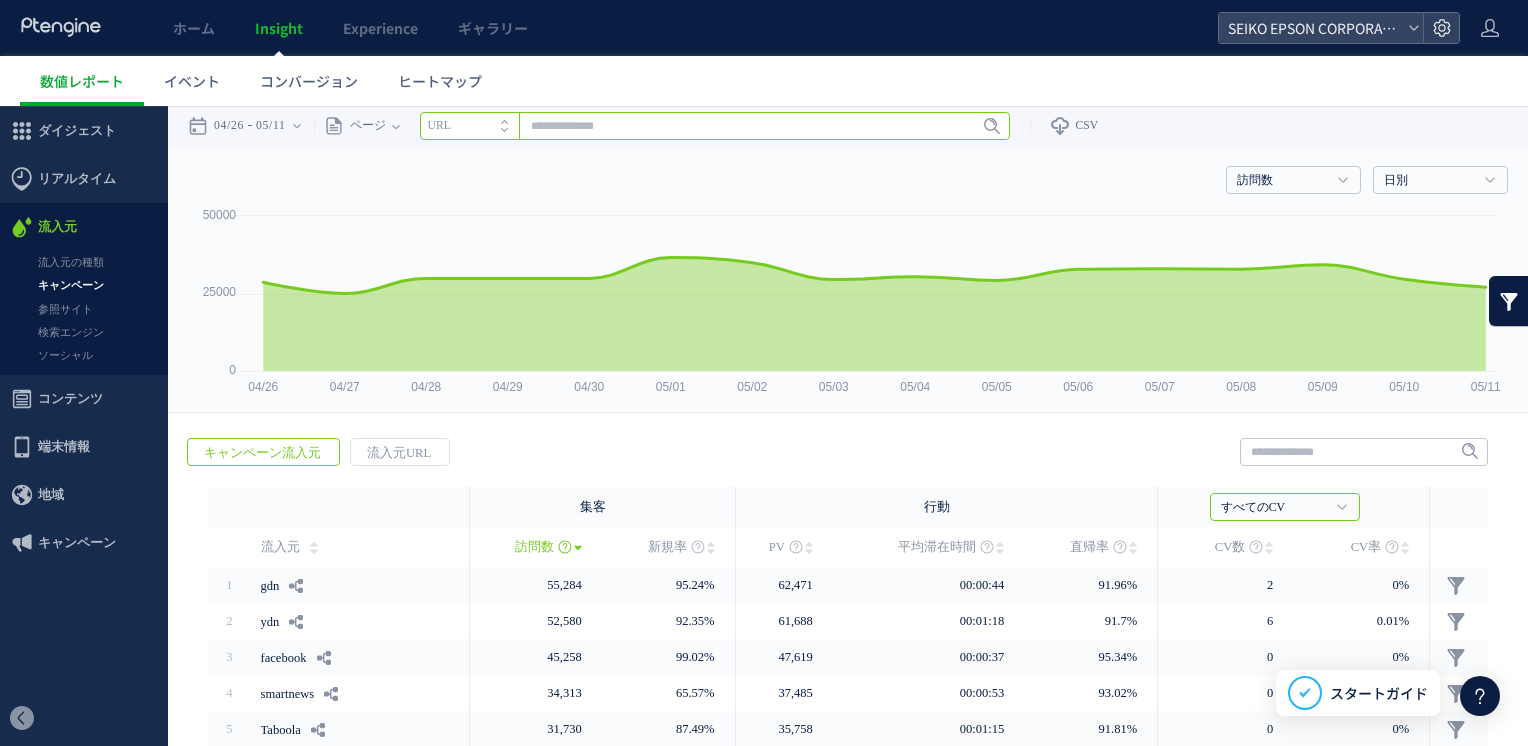 click at bounding box center [715, 126] 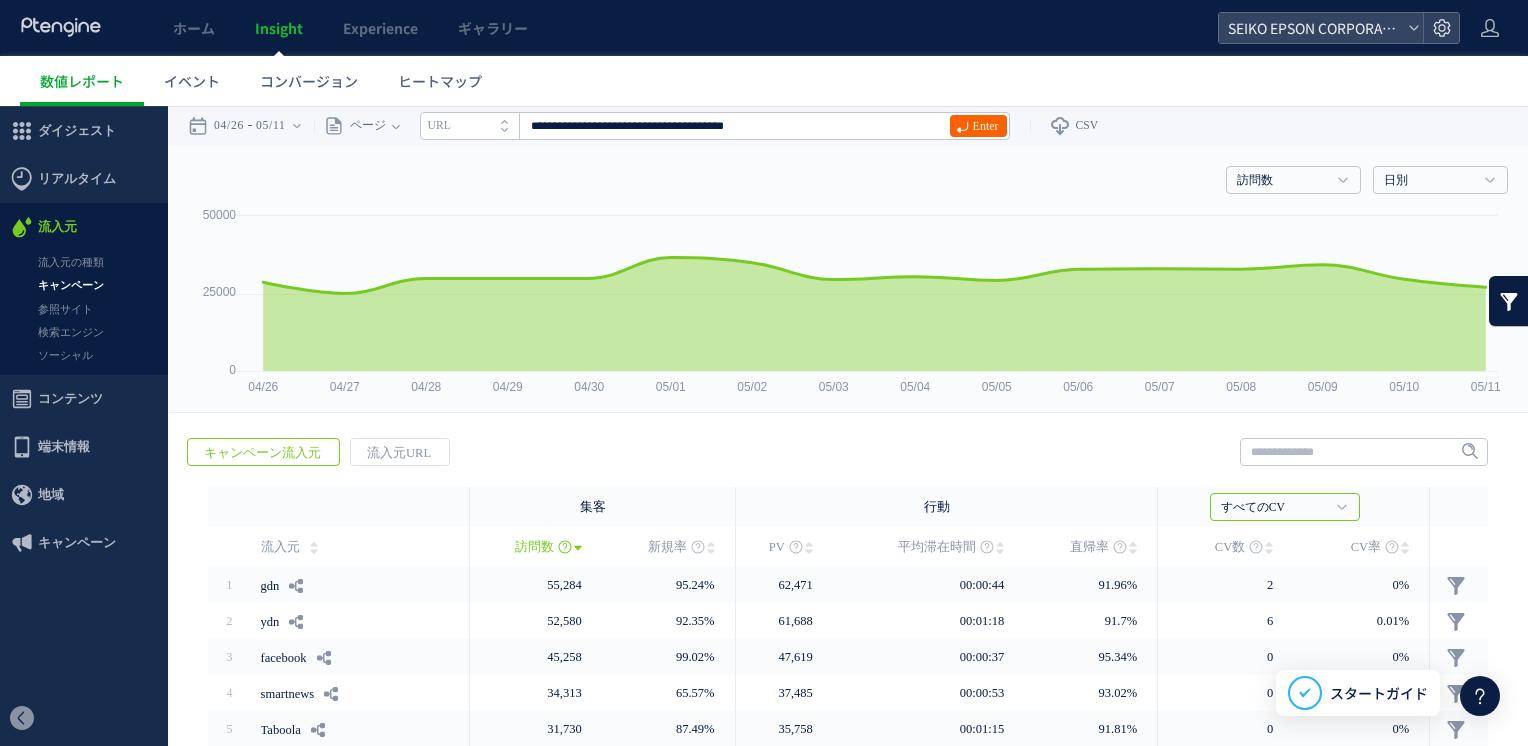 click on "Enter" at bounding box center [986, 126] 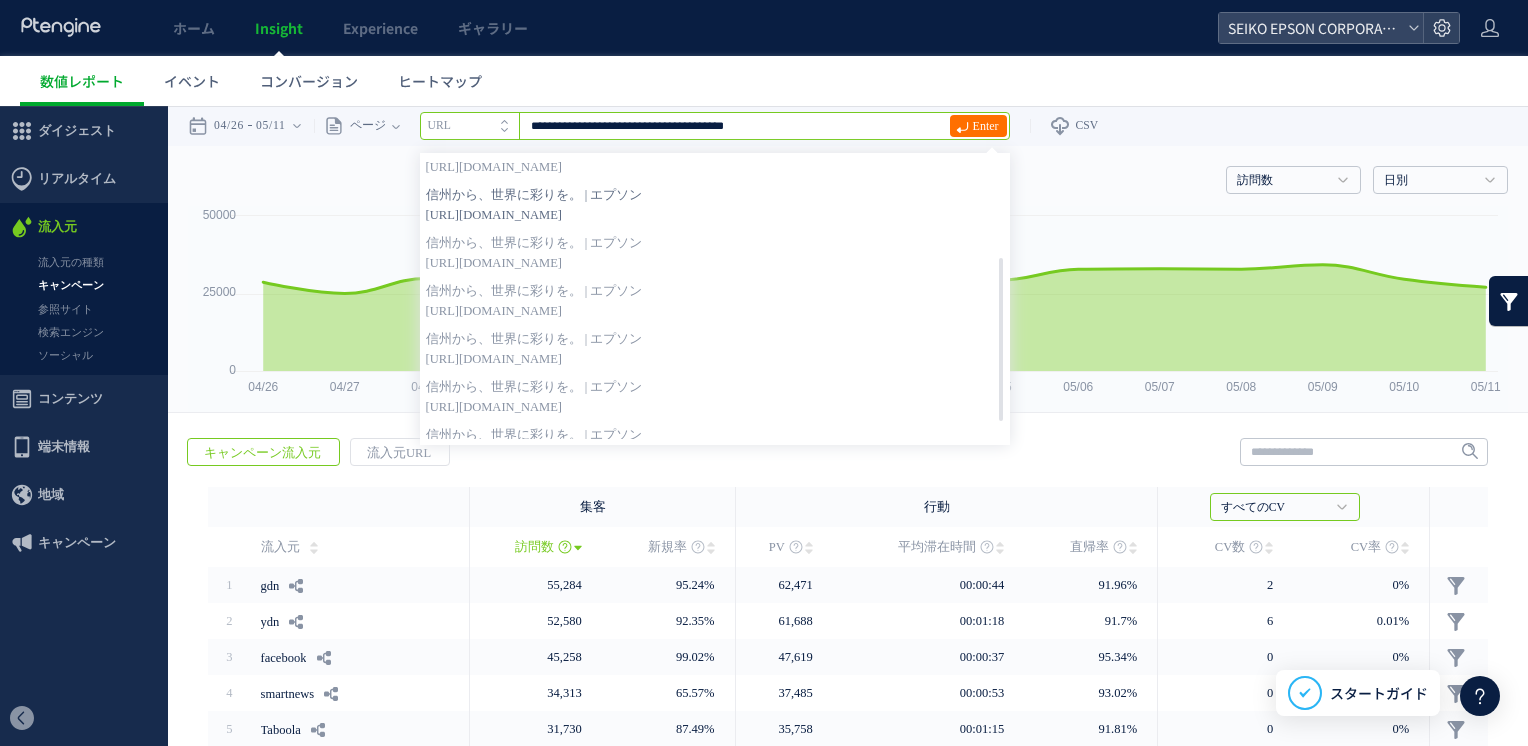 scroll, scrollTop: 200, scrollLeft: 0, axis: vertical 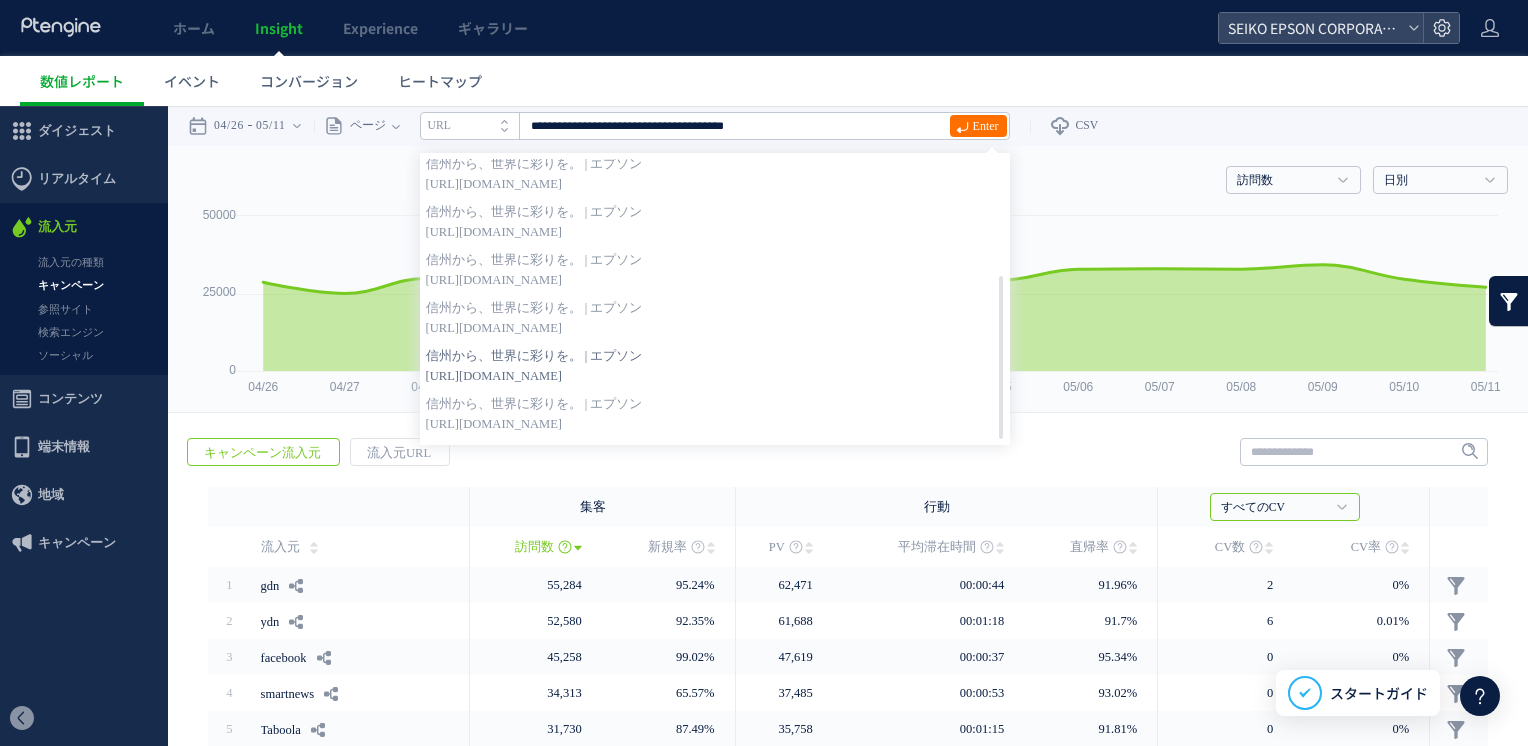 click on "[URL][DOMAIN_NAME]" at bounding box center (715, 376) 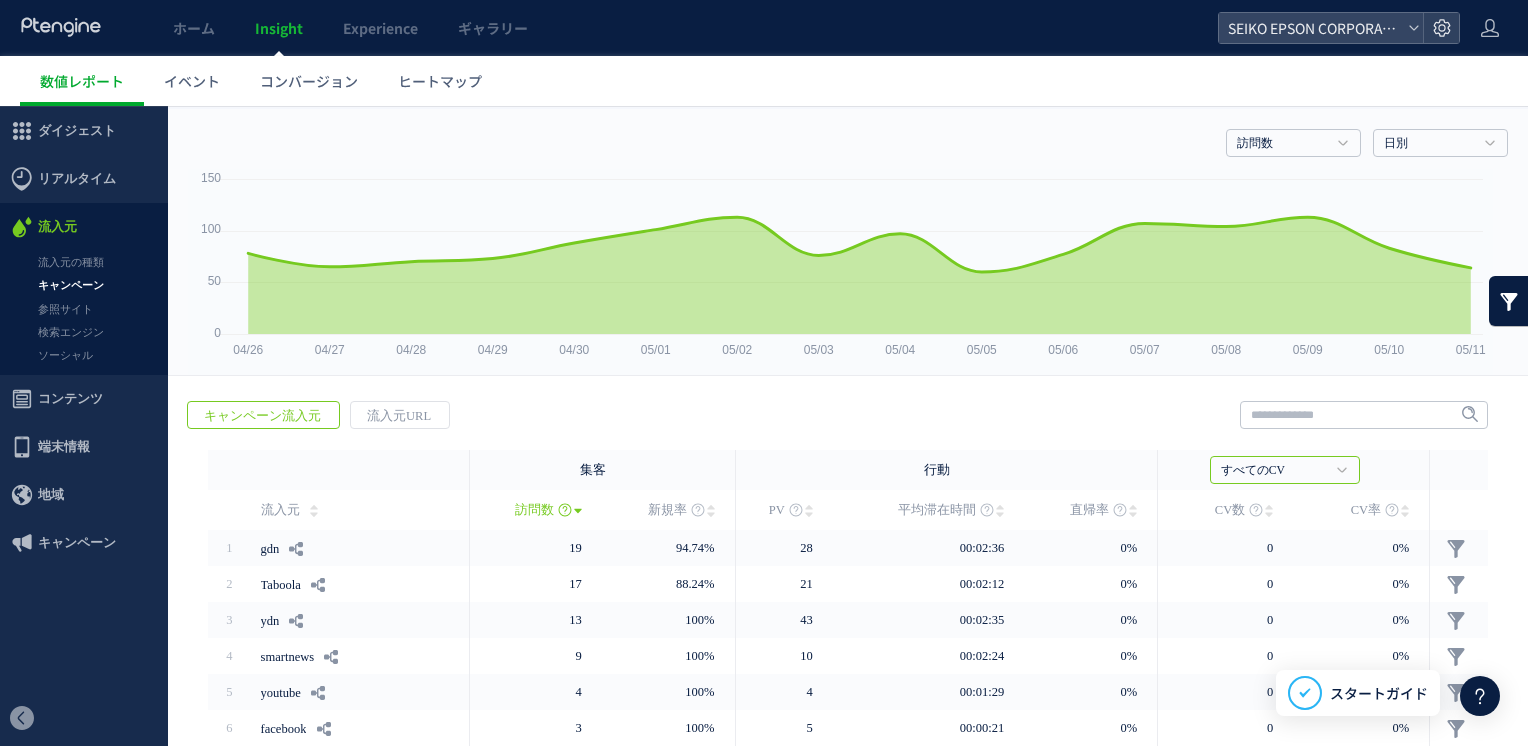 scroll, scrollTop: 0, scrollLeft: 0, axis: both 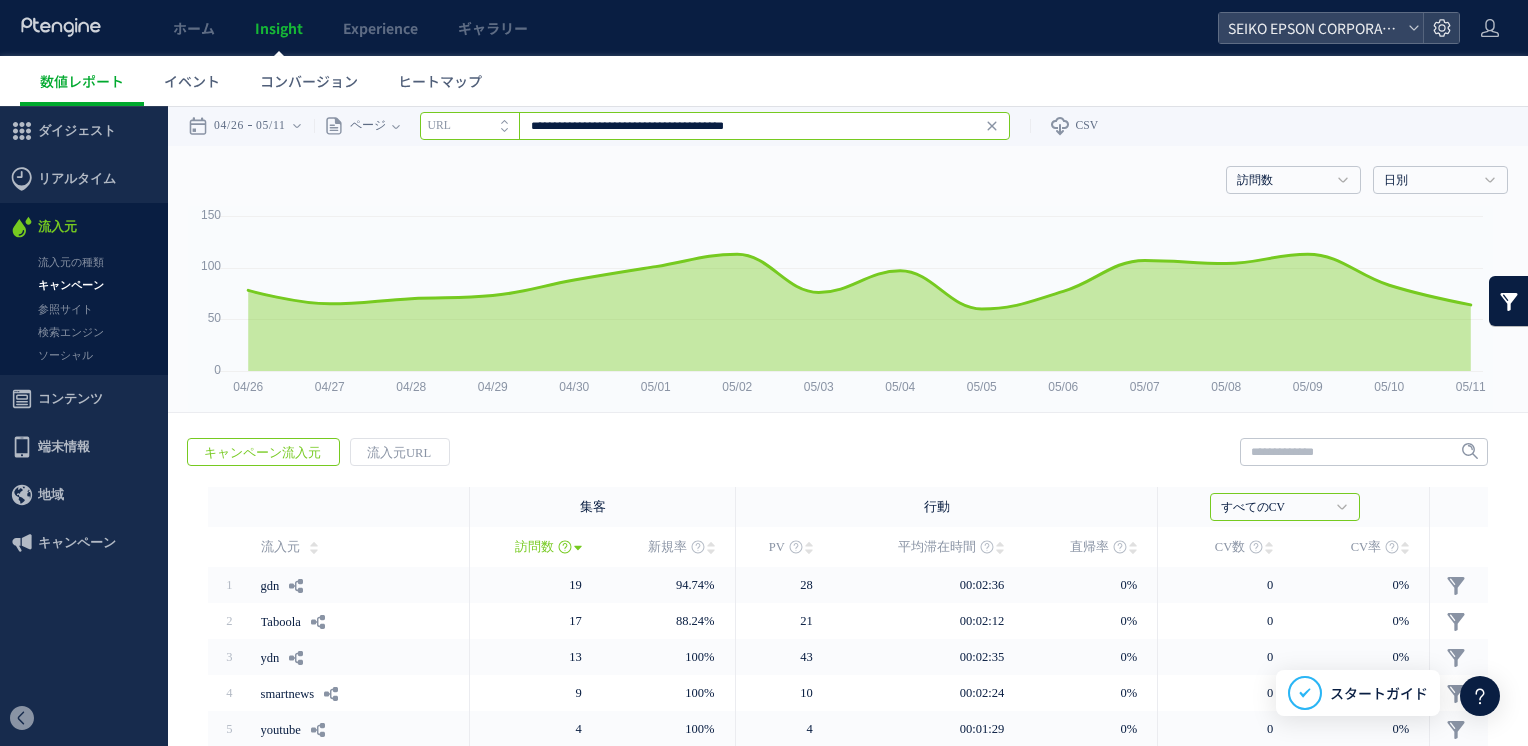 click on "**********" at bounding box center [715, 126] 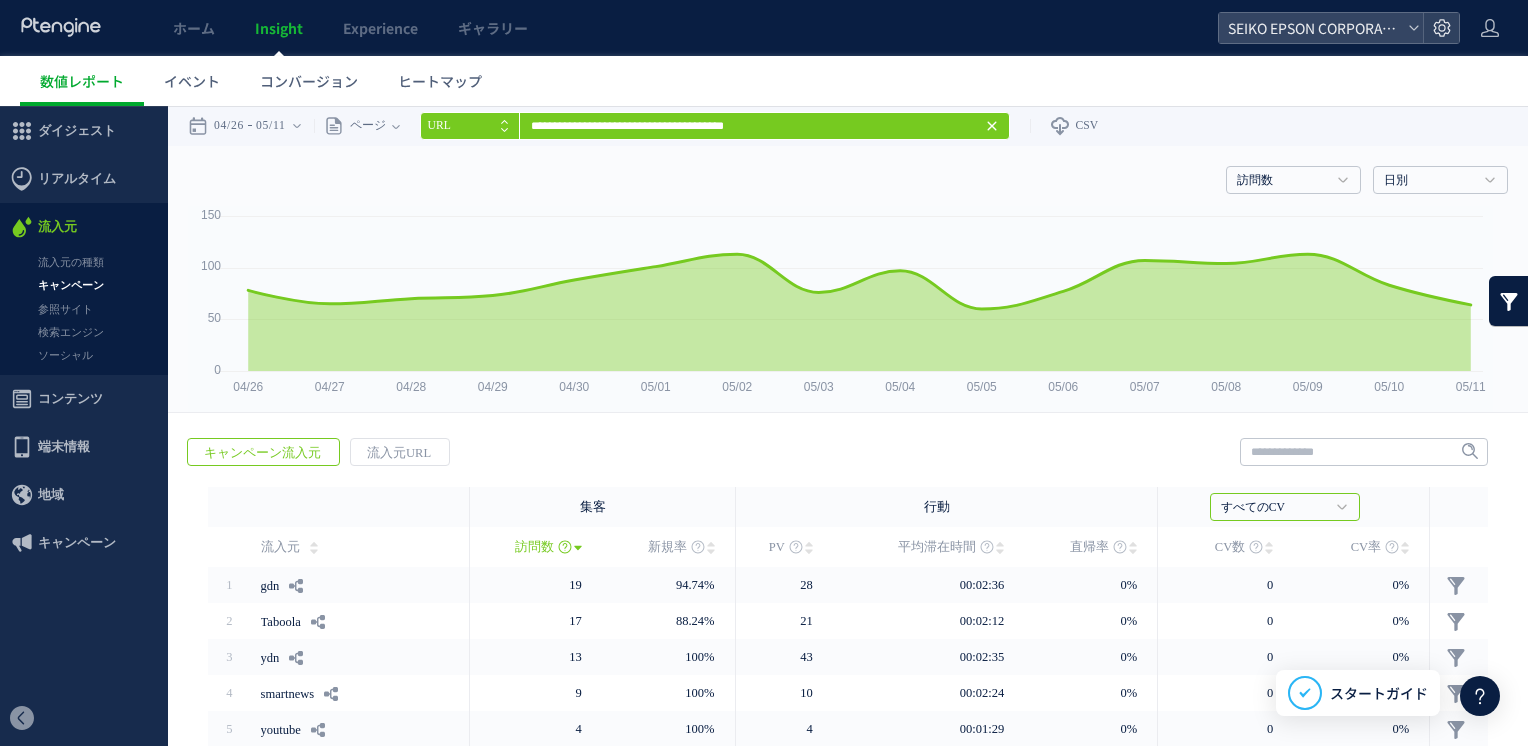 click at bounding box center [509, 133] 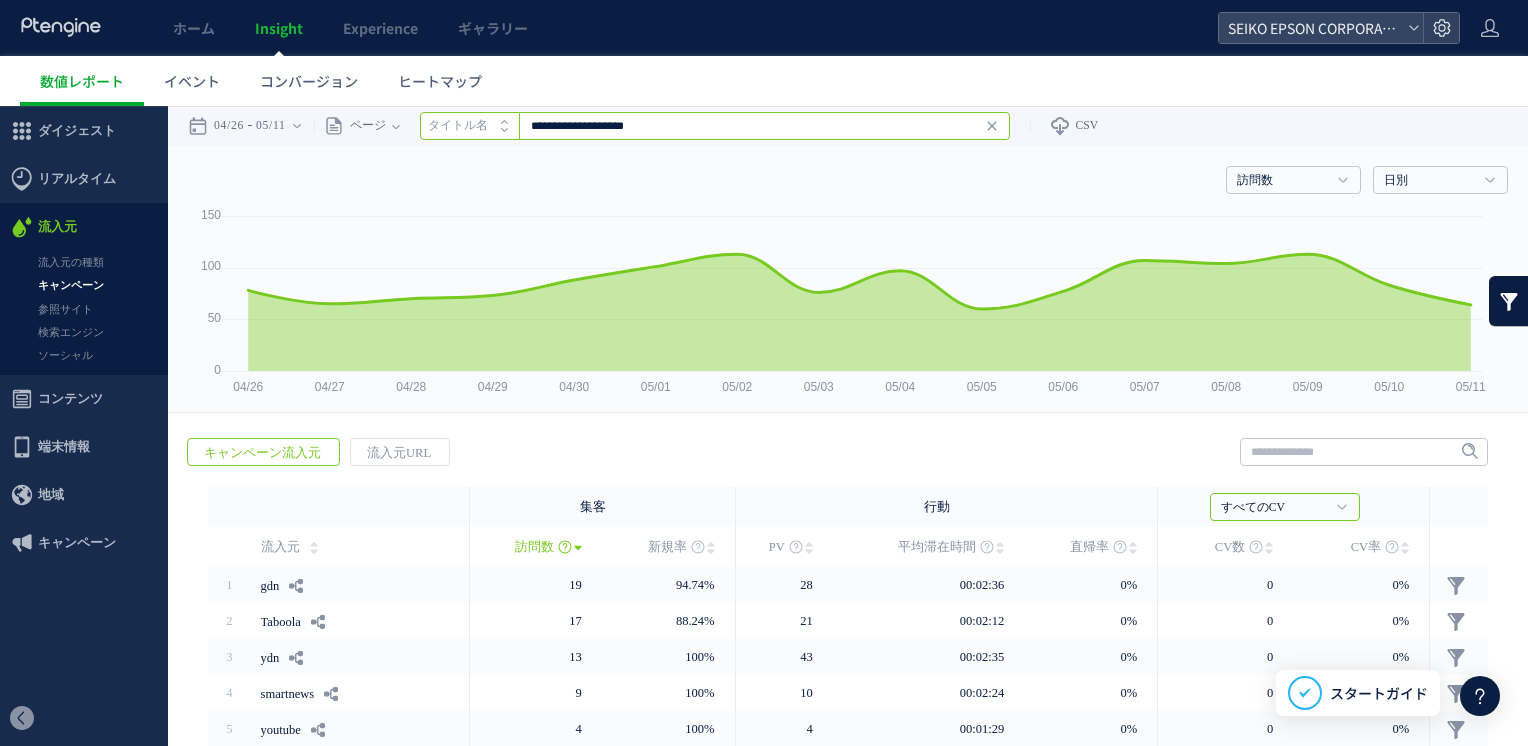 click on "**********" at bounding box center [715, 126] 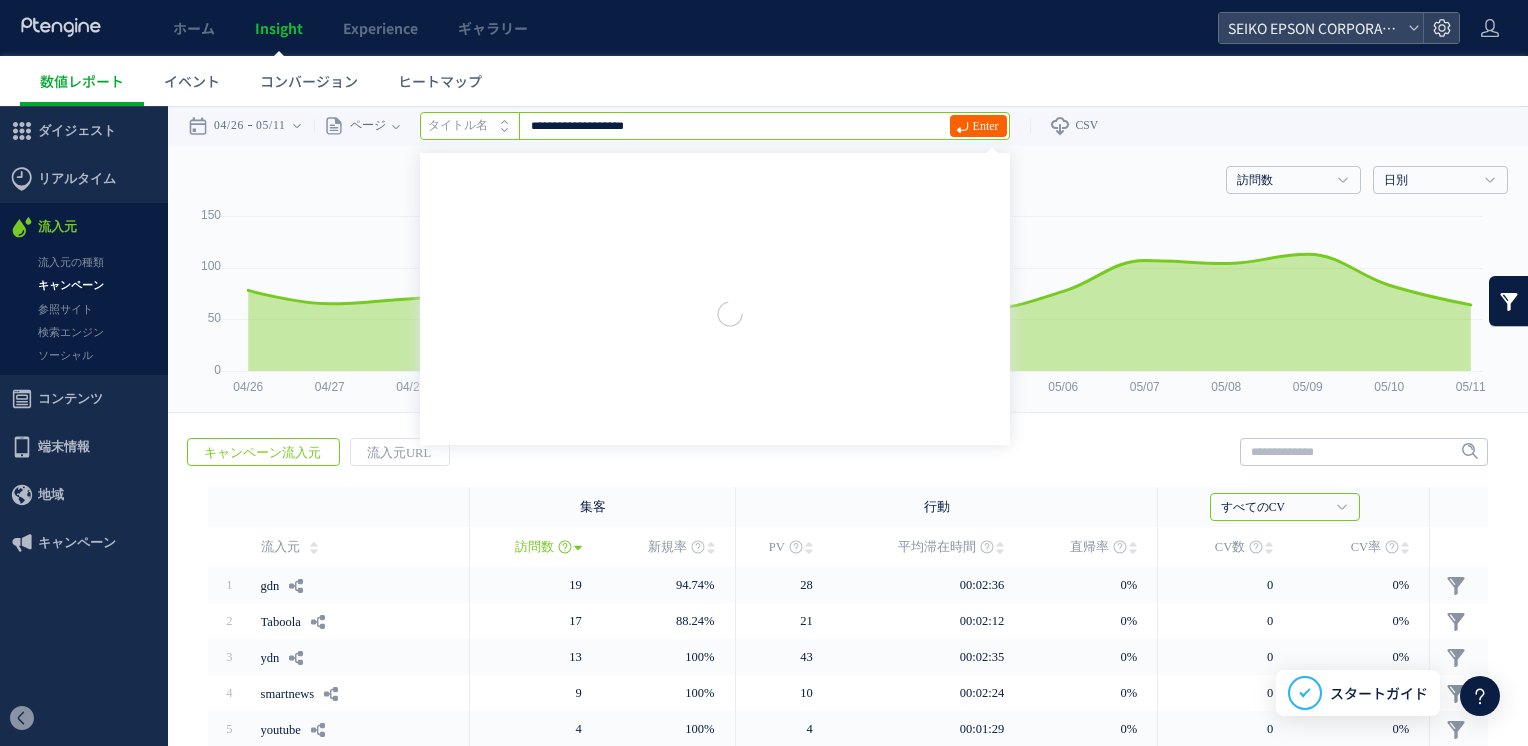 click on "Enter" at bounding box center (986, 126) 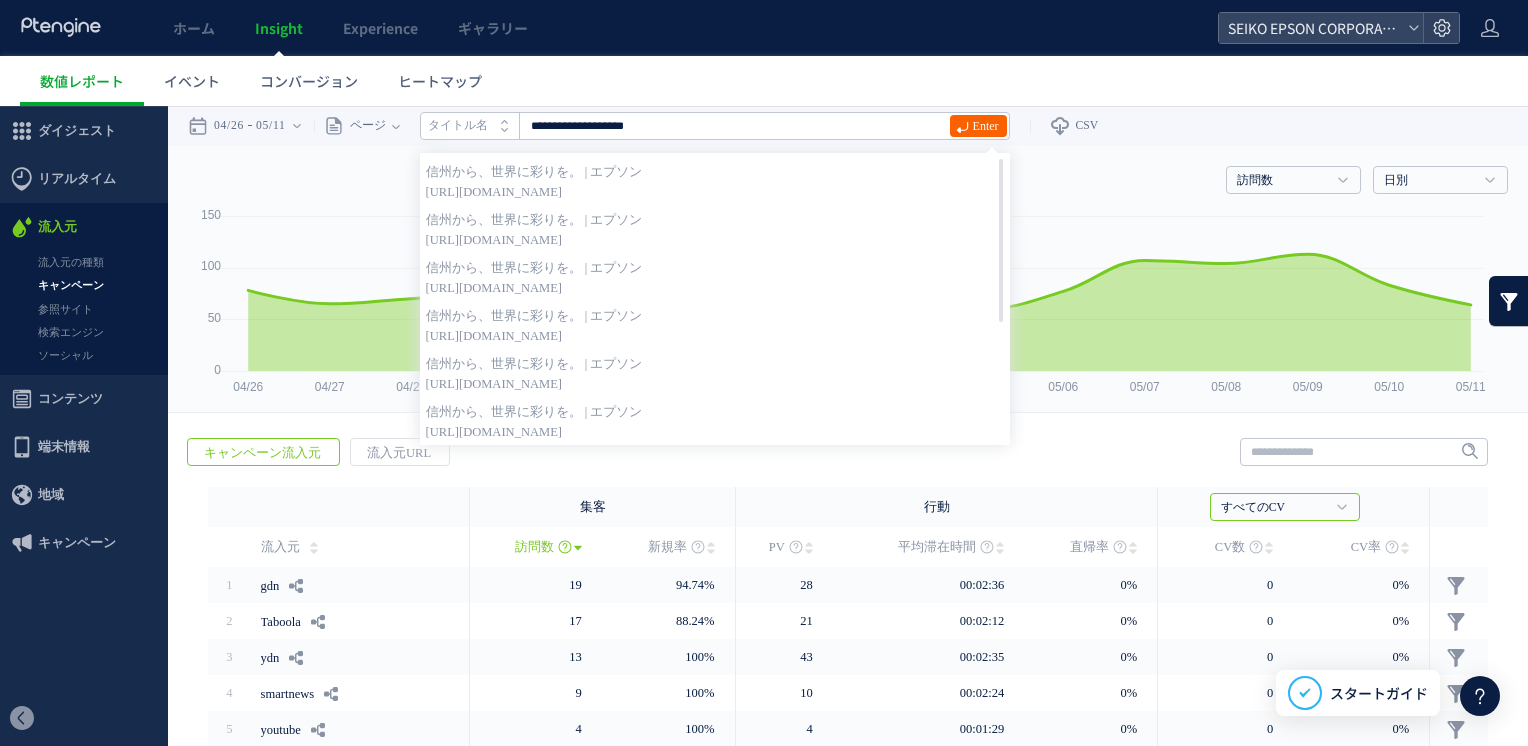 click 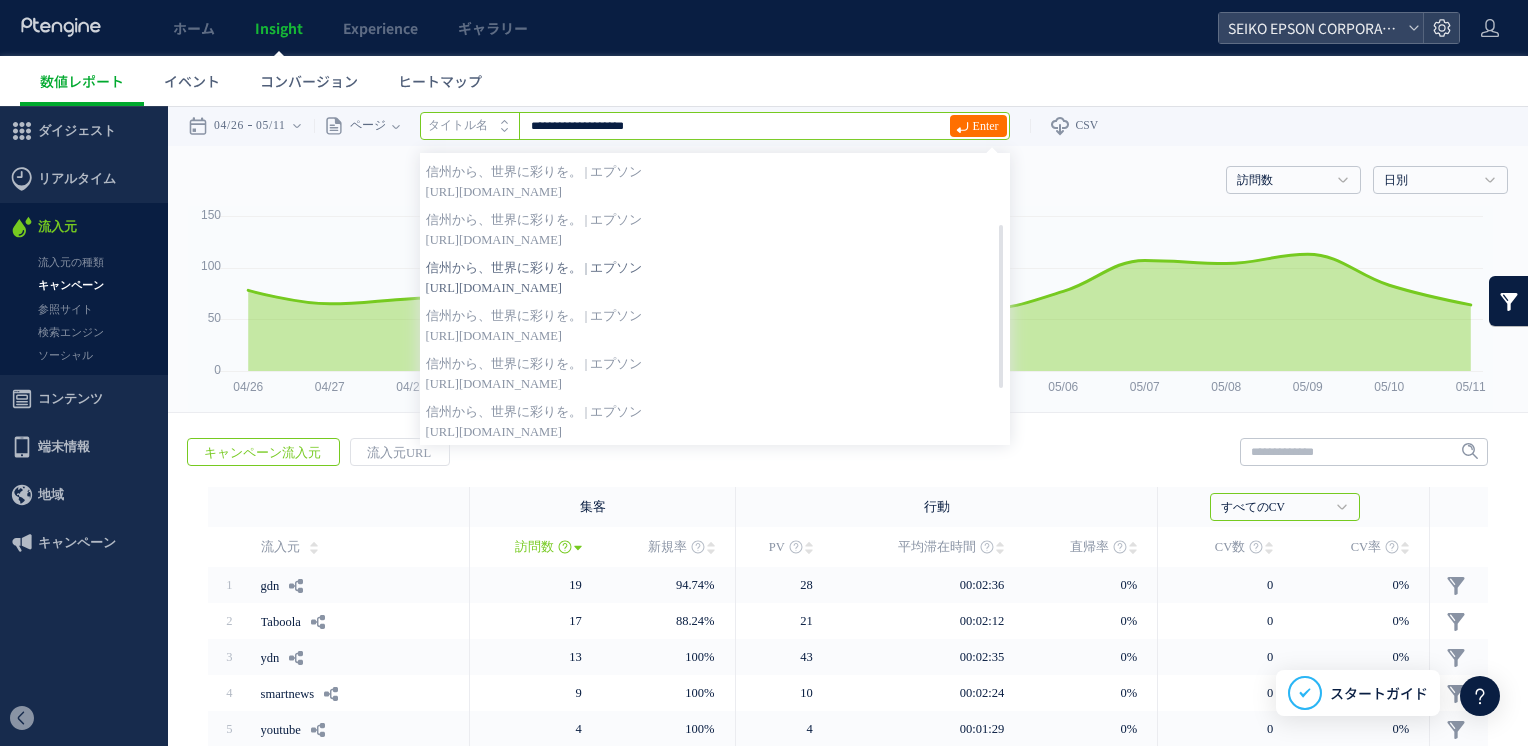 scroll, scrollTop: 169, scrollLeft: 0, axis: vertical 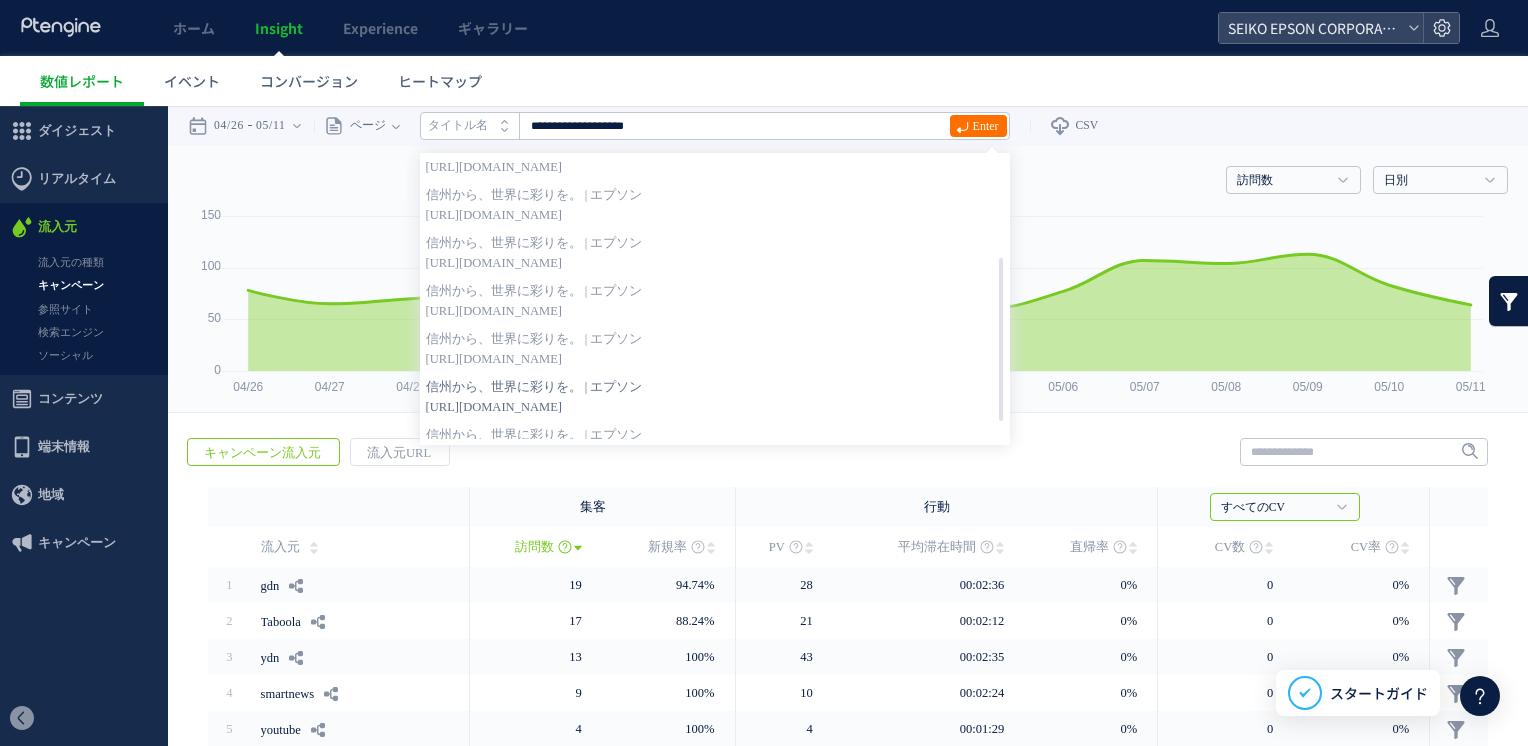 click on "[URL][DOMAIN_NAME]" at bounding box center [715, 407] 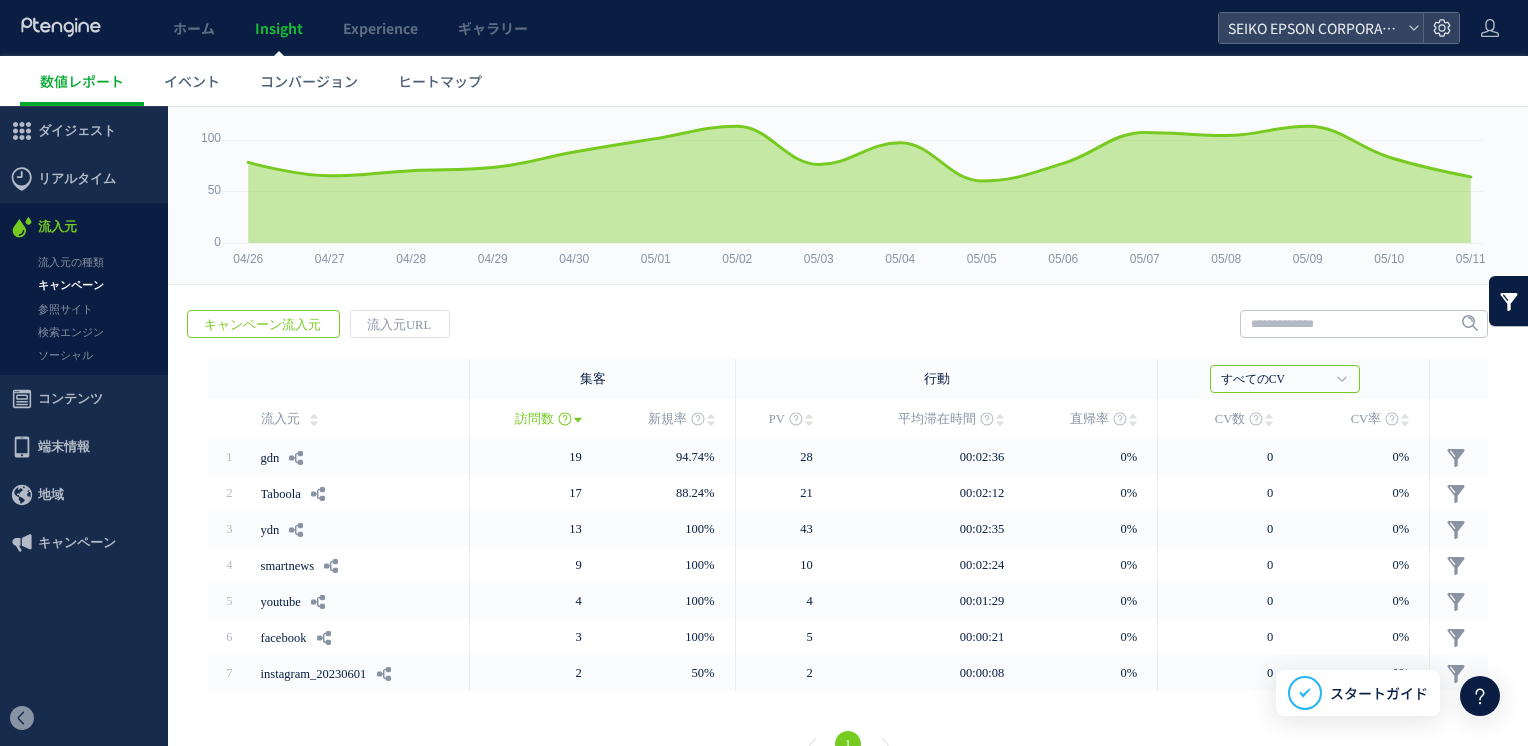 scroll, scrollTop: 164, scrollLeft: 0, axis: vertical 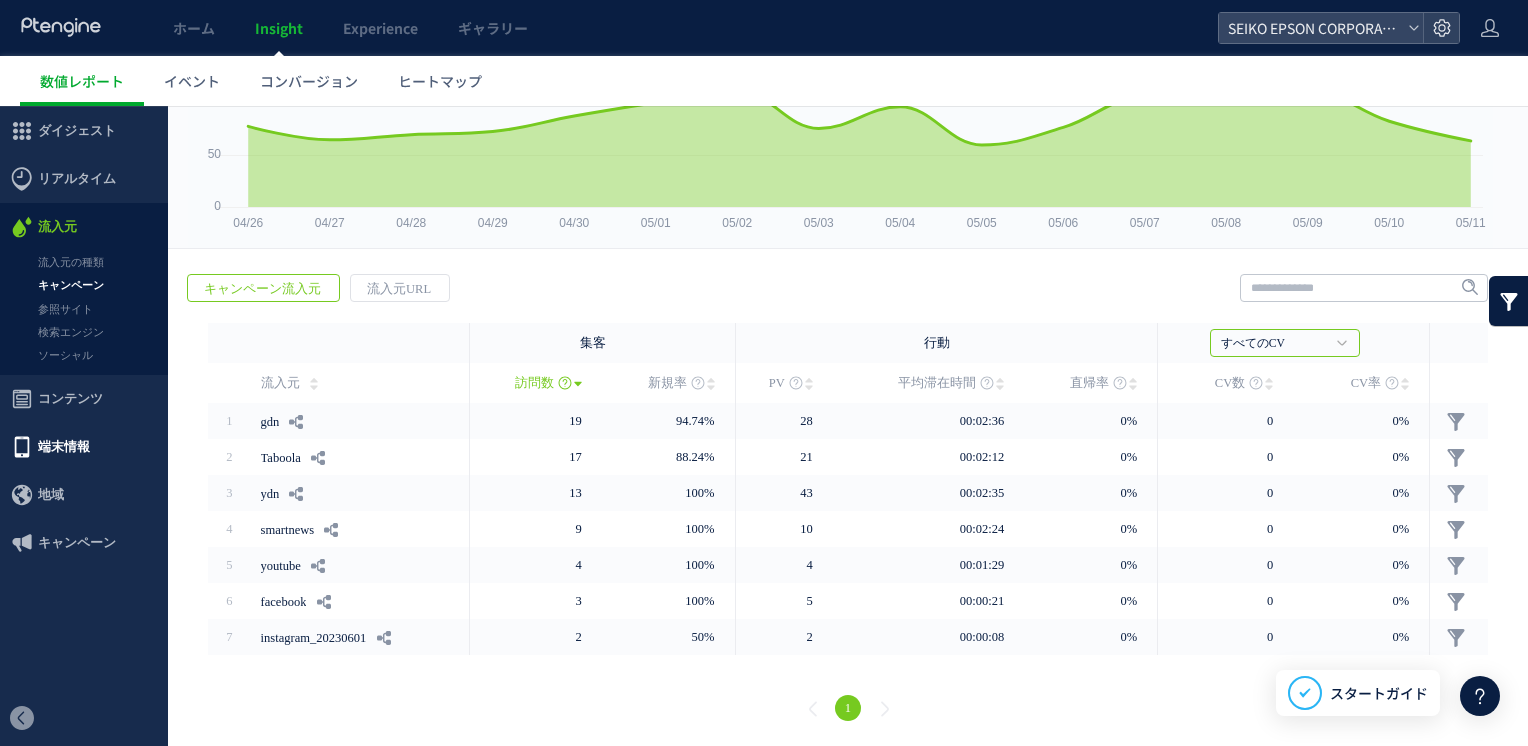 click on "端末情報" at bounding box center (84, 447) 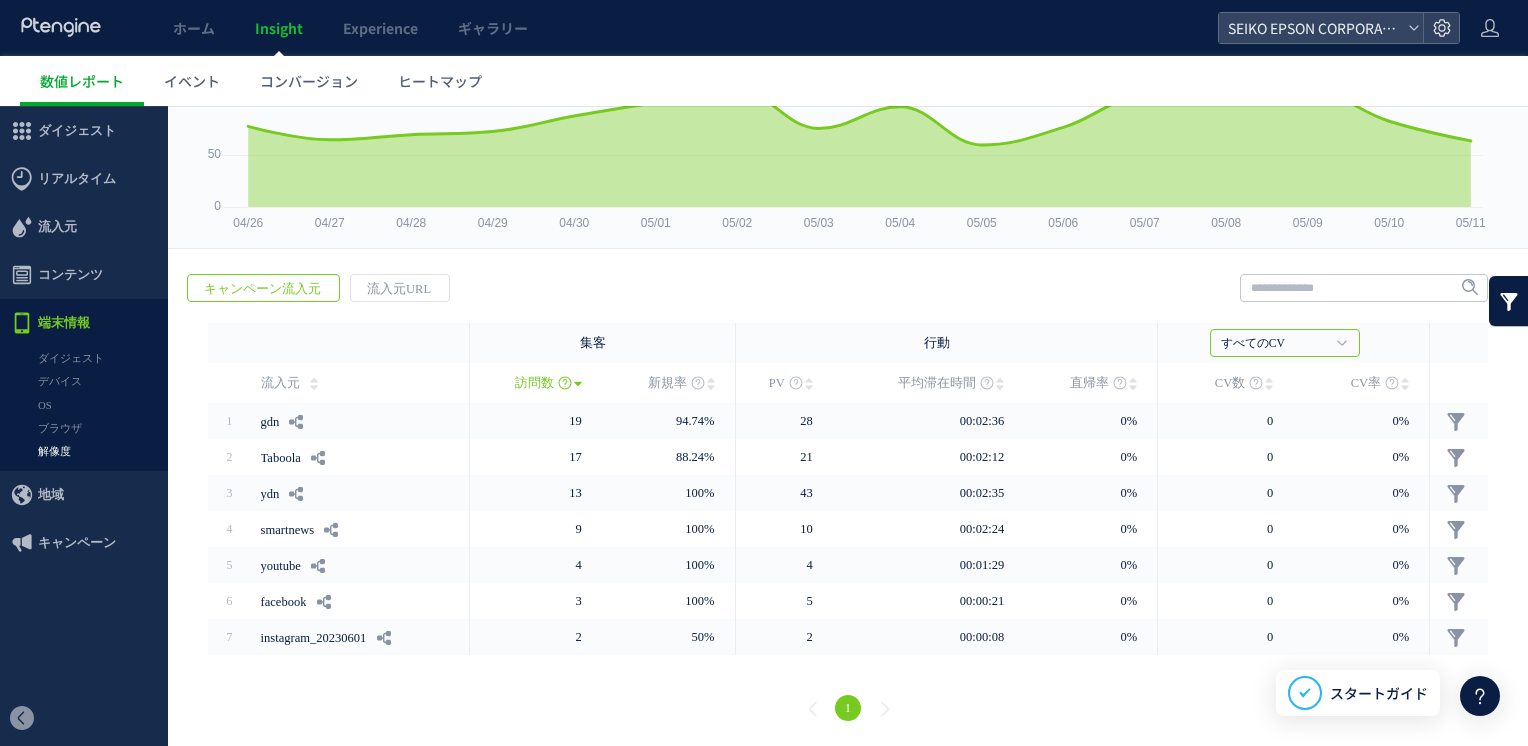 type on "**********" 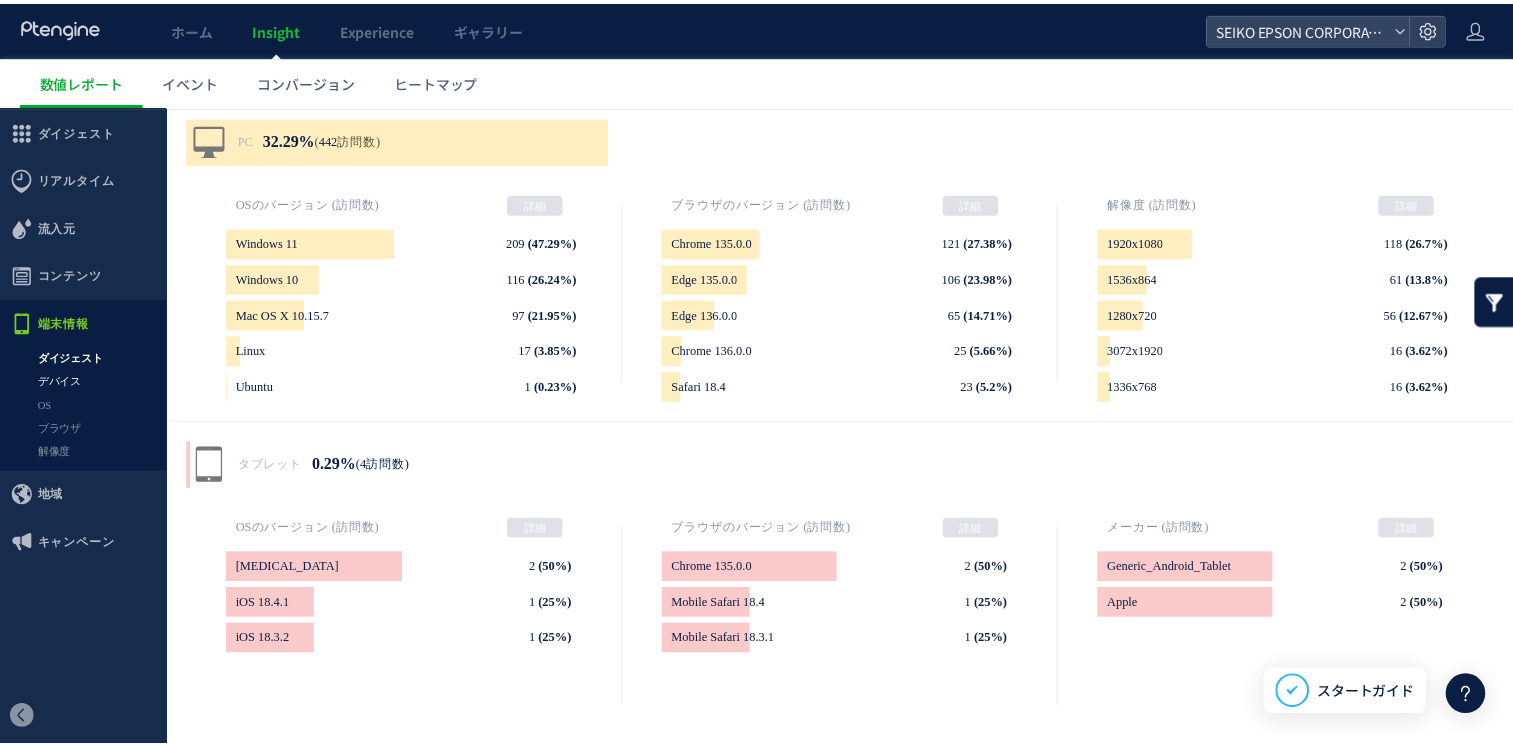 scroll, scrollTop: 0, scrollLeft: 0, axis: both 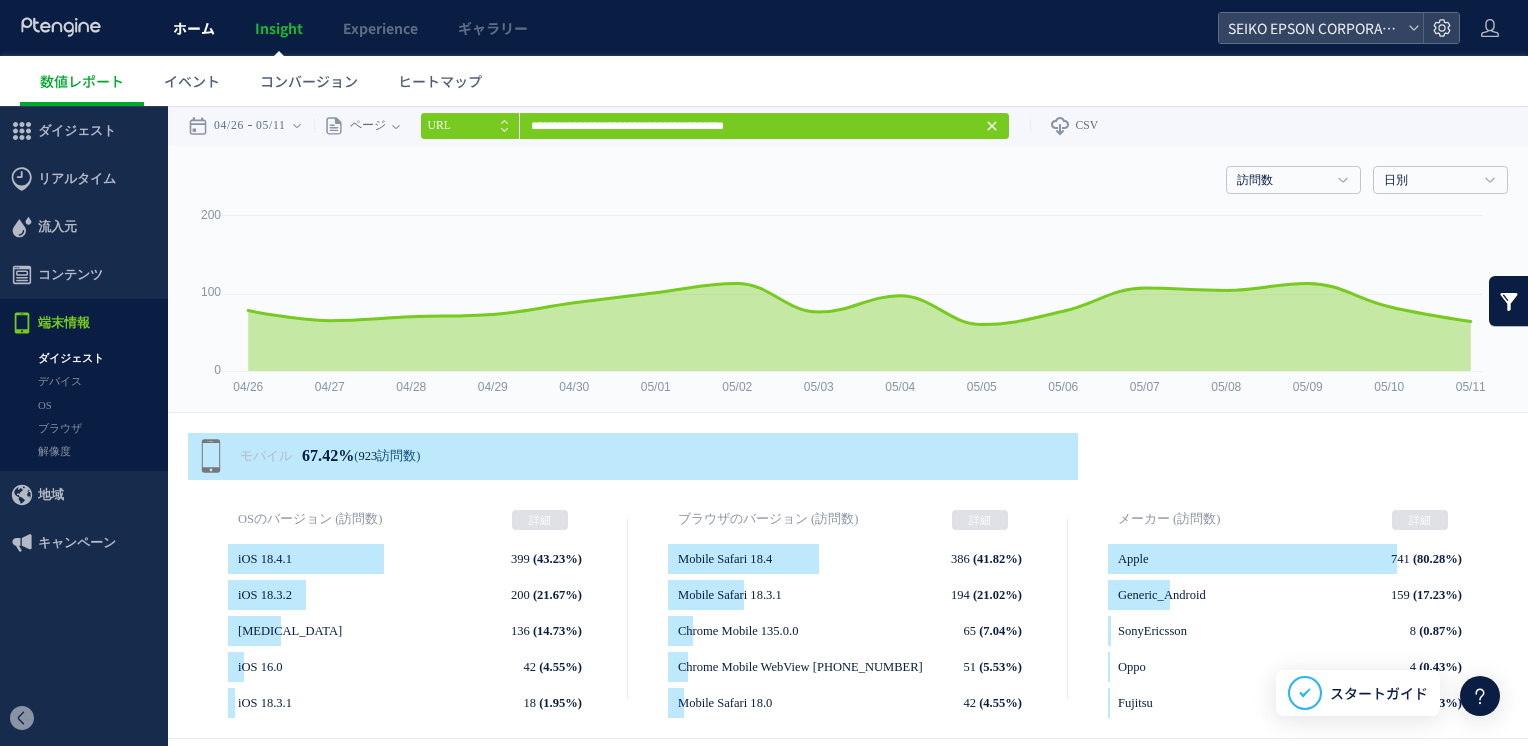 click on "ホーム" at bounding box center [194, 28] 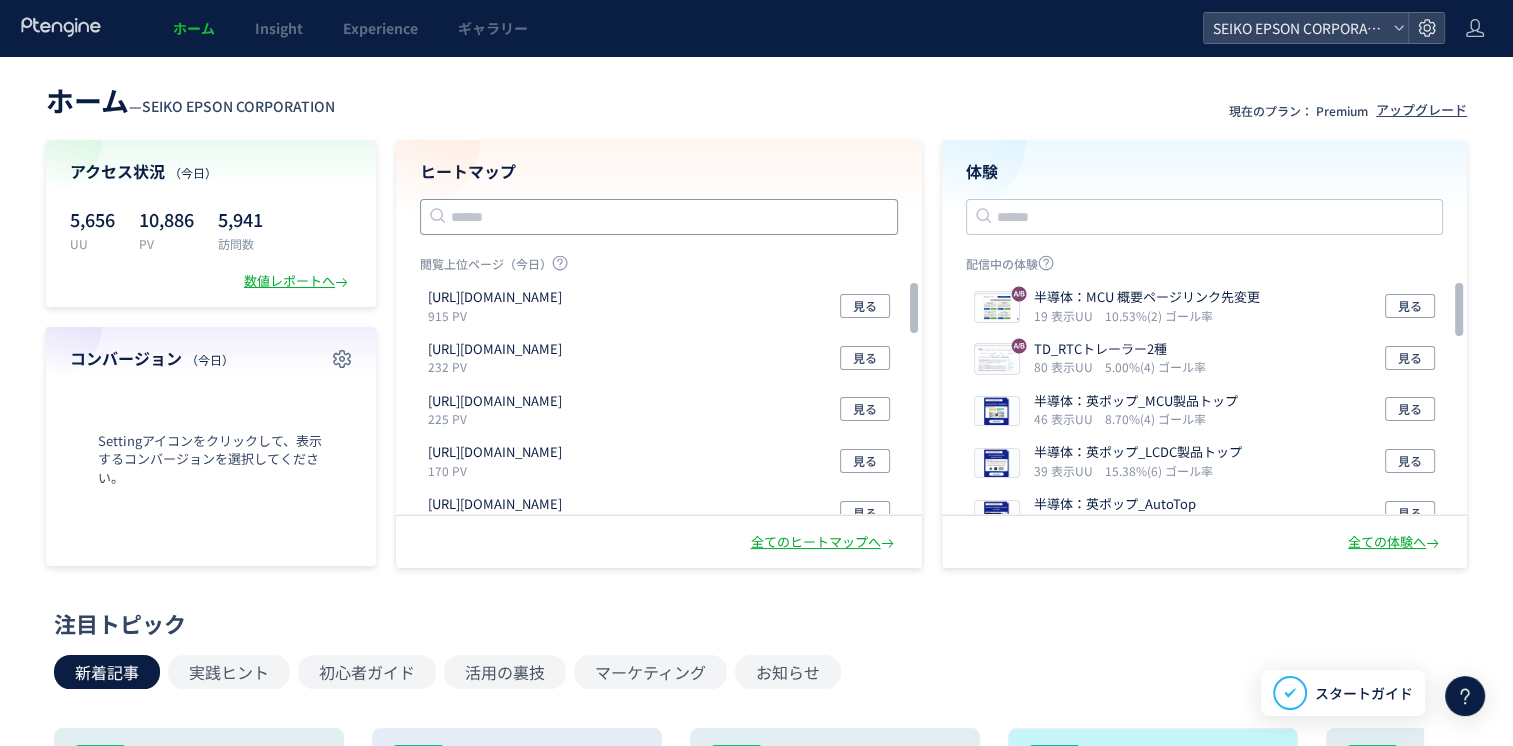click 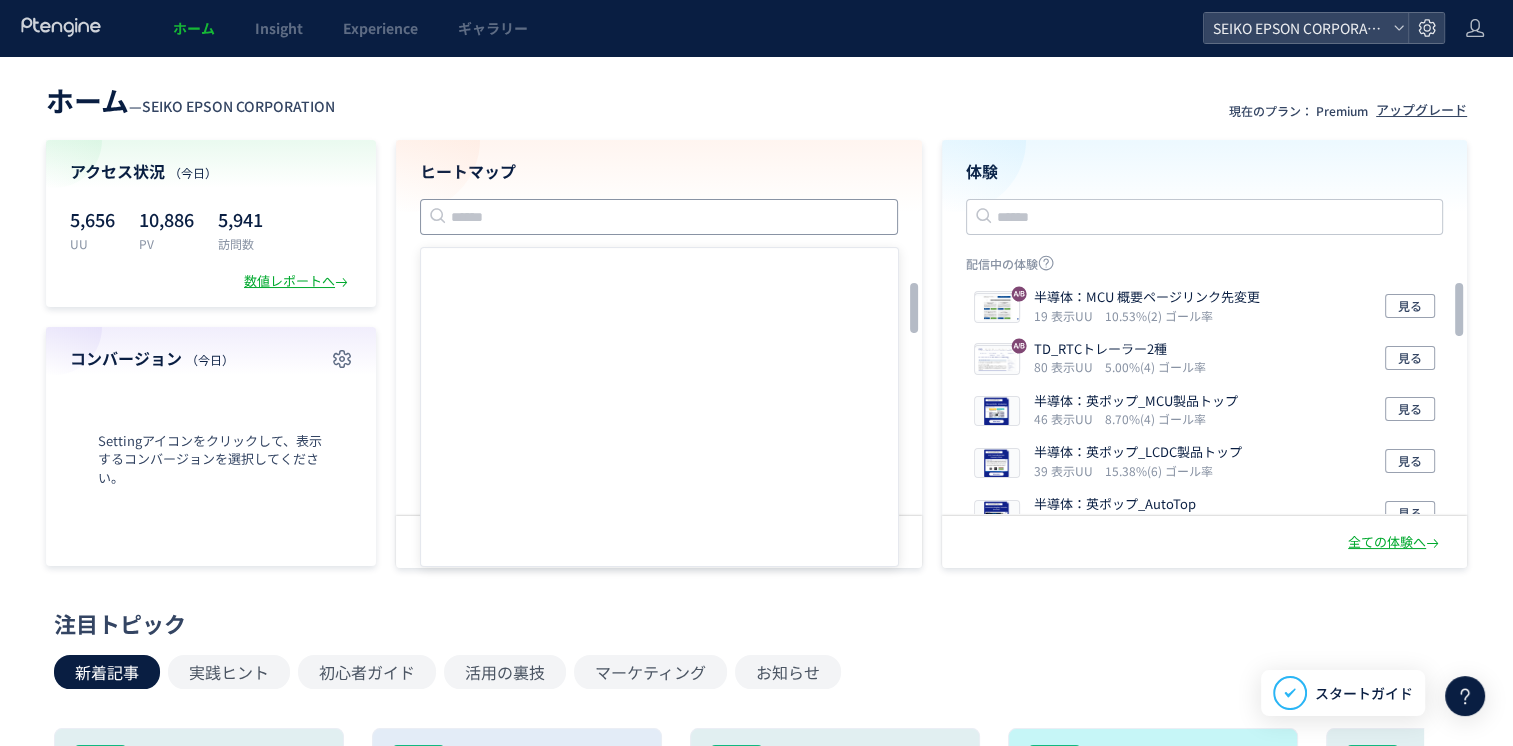 paste on "**********" 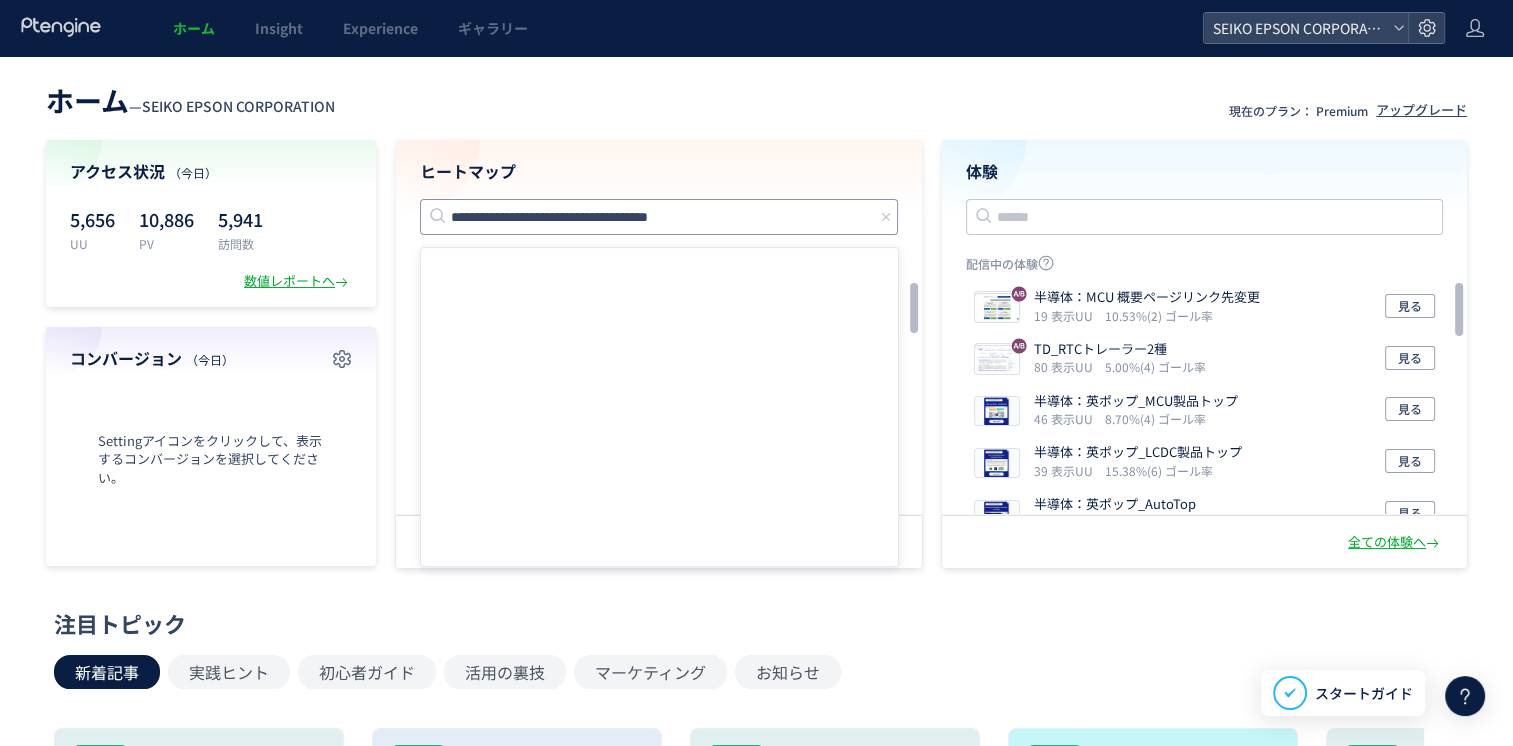 click on "**********" 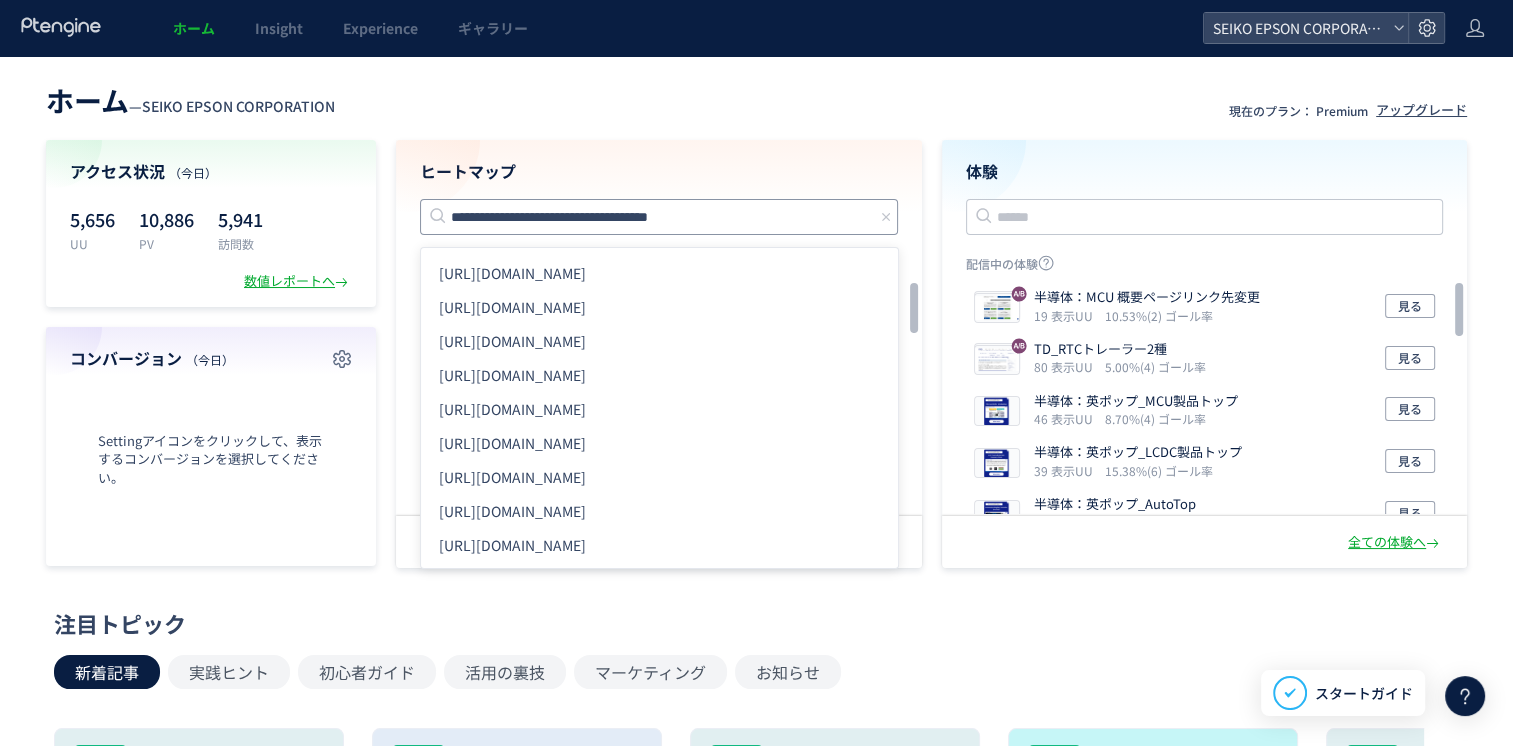 type on "**********" 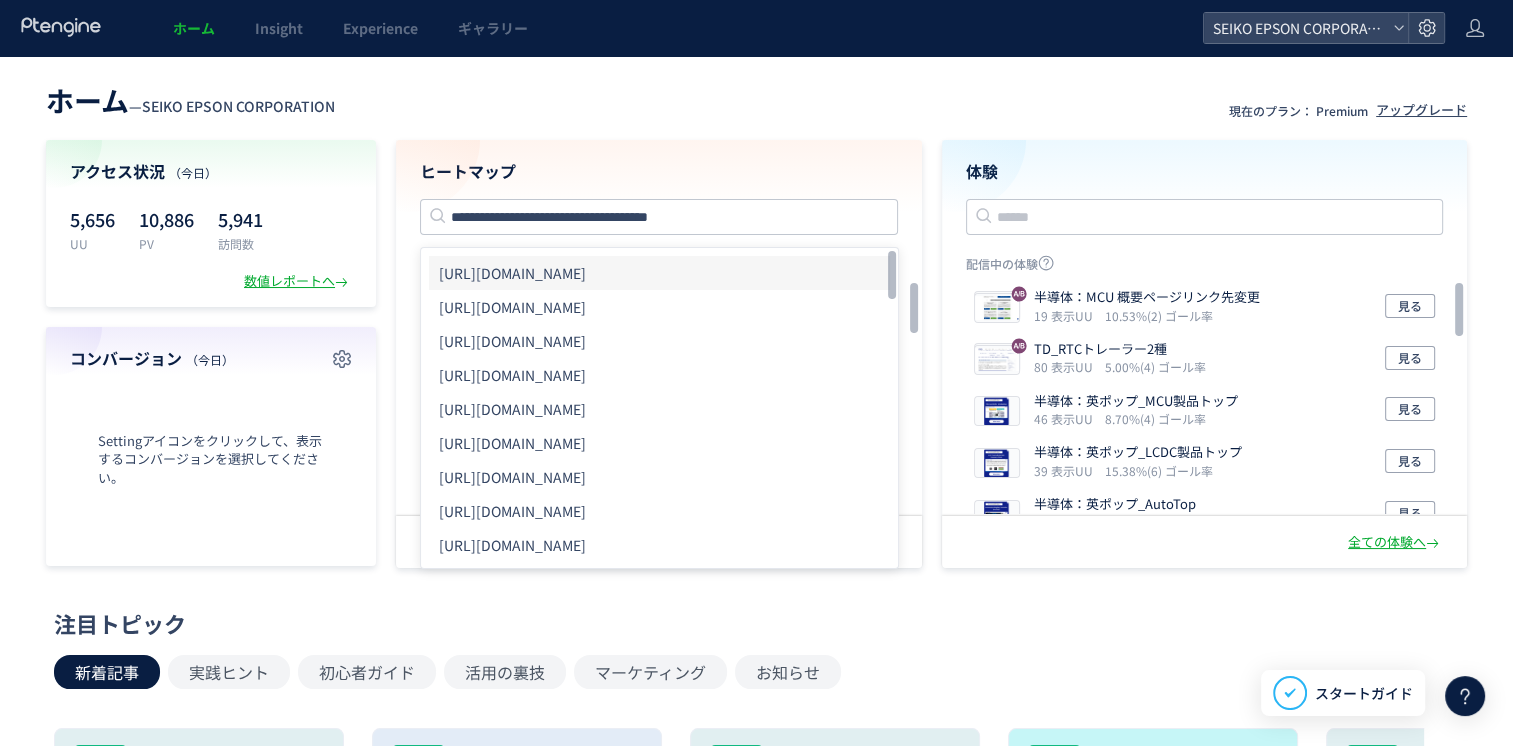 click on "[URL][DOMAIN_NAME]" 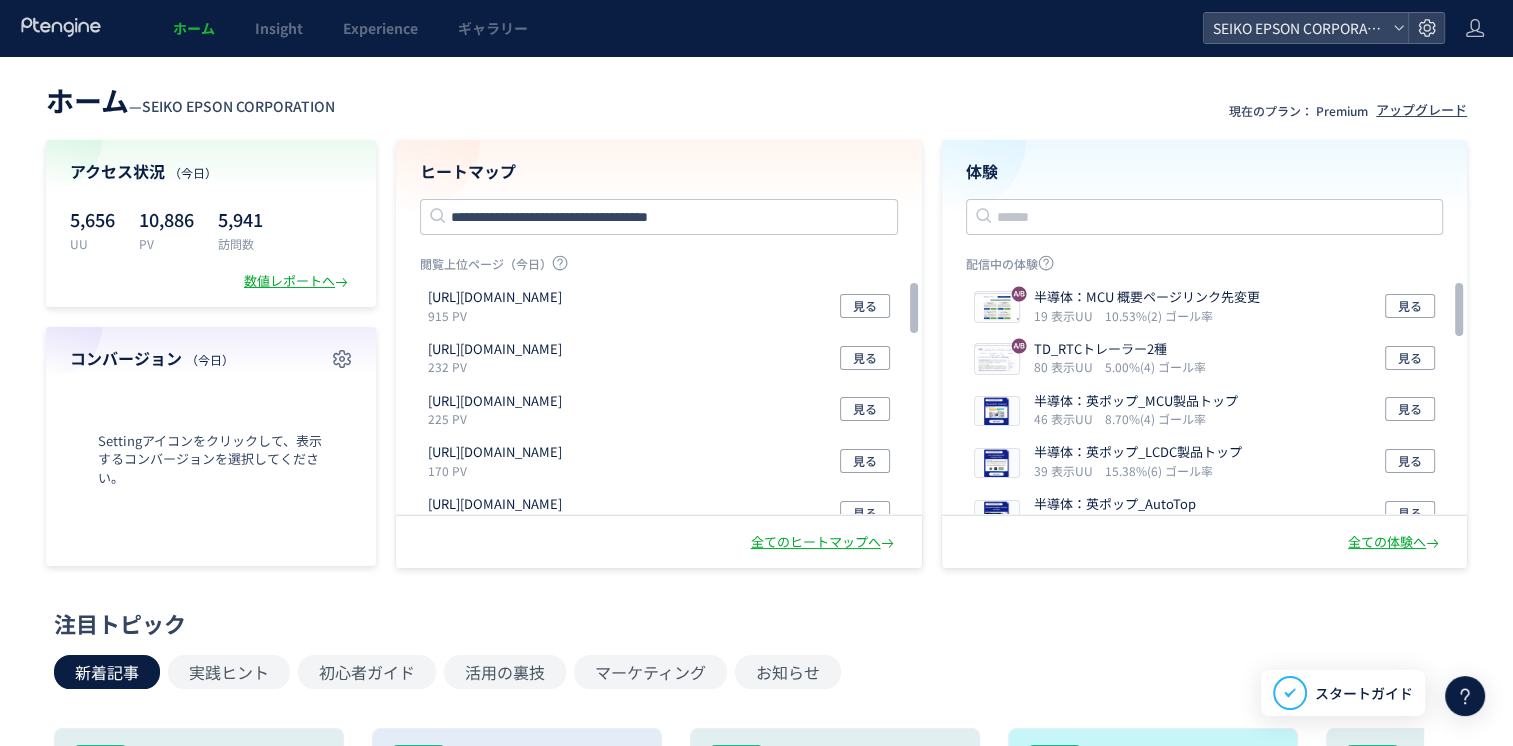 type 